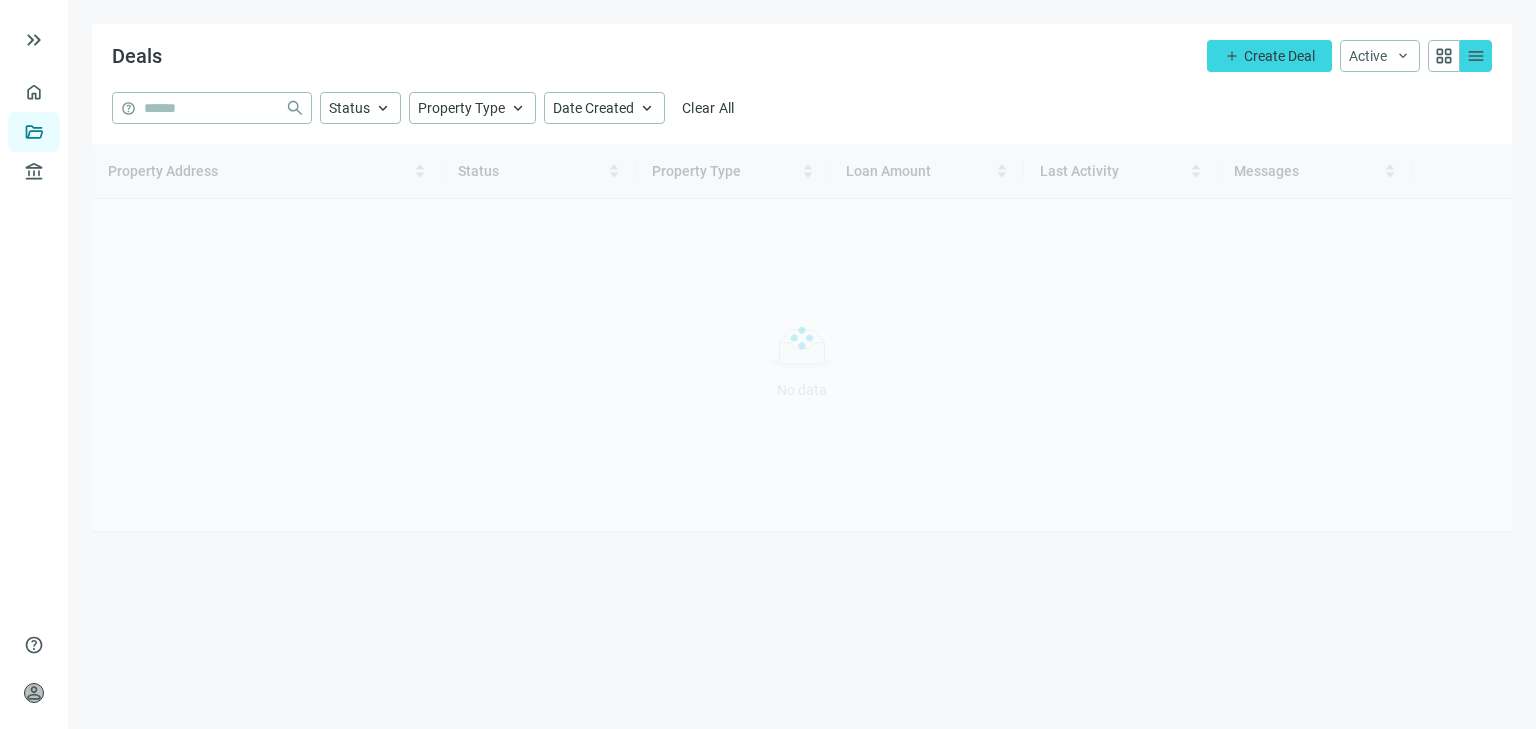 scroll, scrollTop: 0, scrollLeft: 0, axis: both 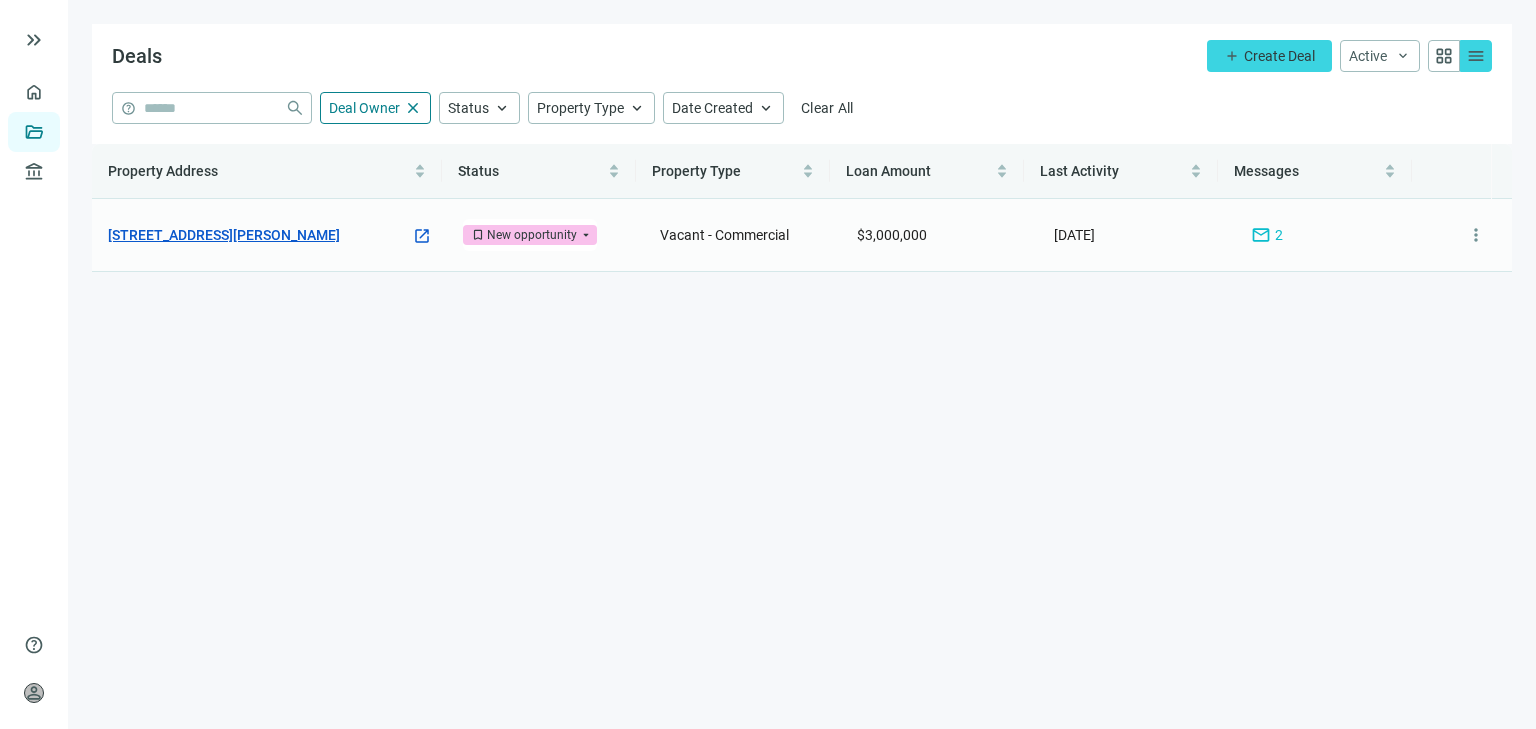 click on "[STREET_ADDRESS][PERSON_NAME]" at bounding box center [224, 235] 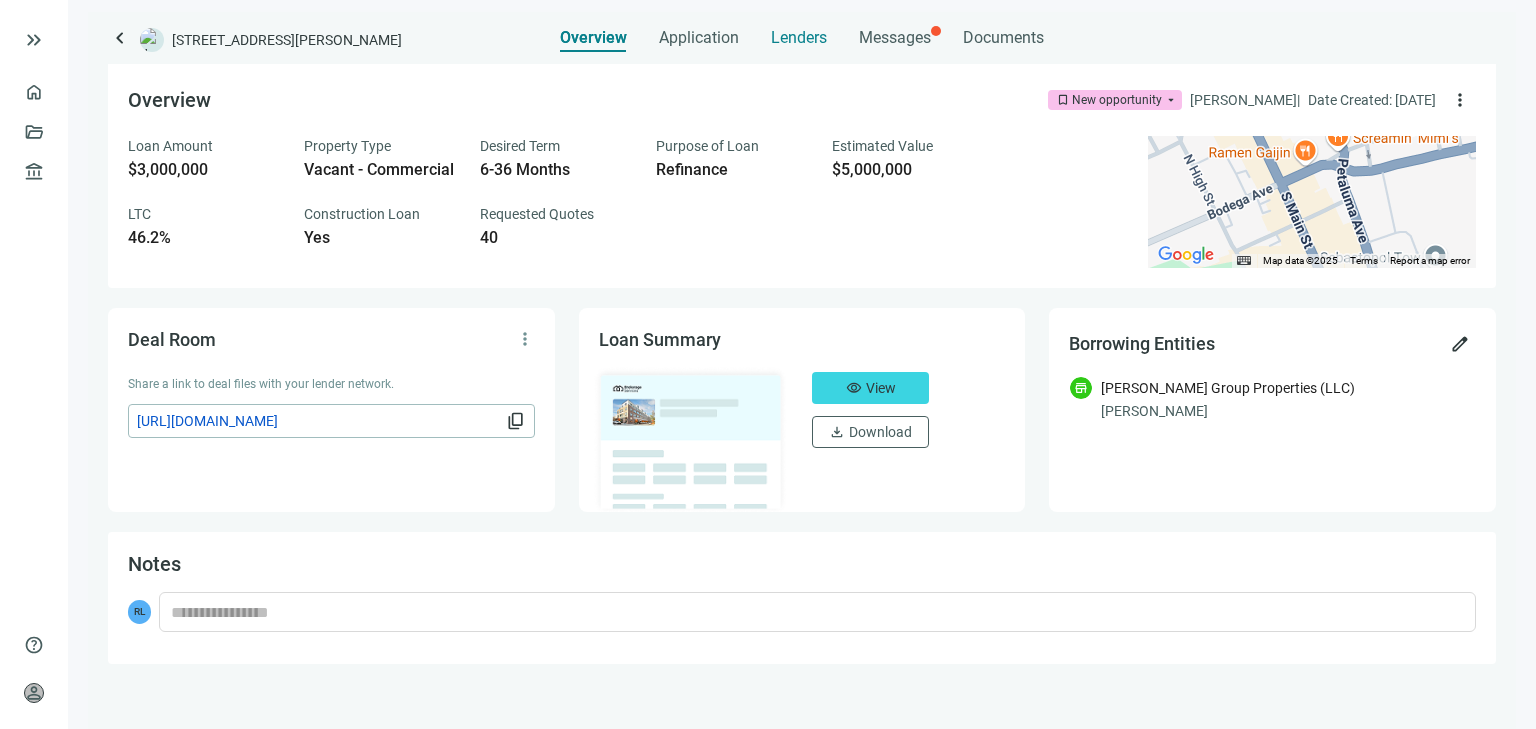 click on "Lenders" at bounding box center [799, 38] 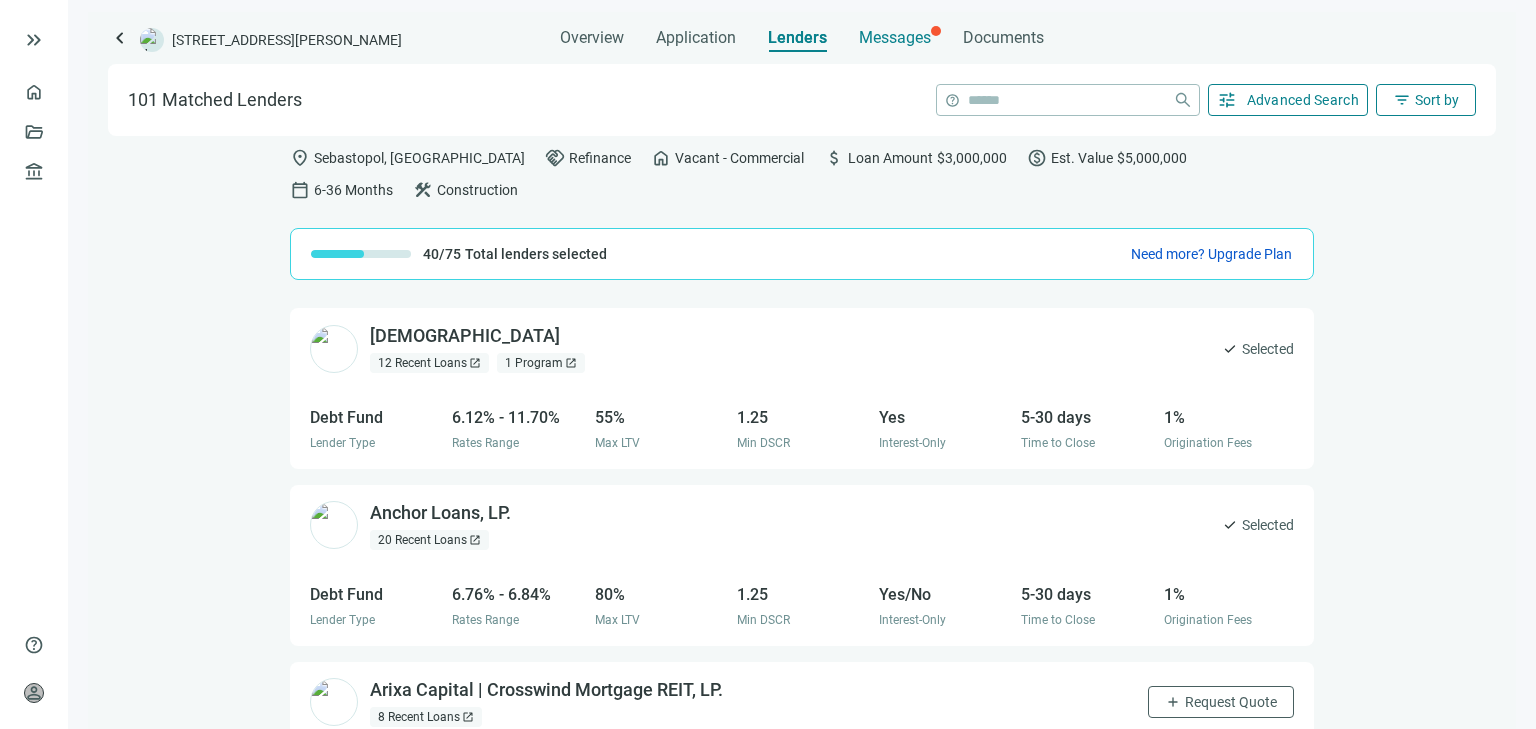 click on "Messages" at bounding box center (895, 37) 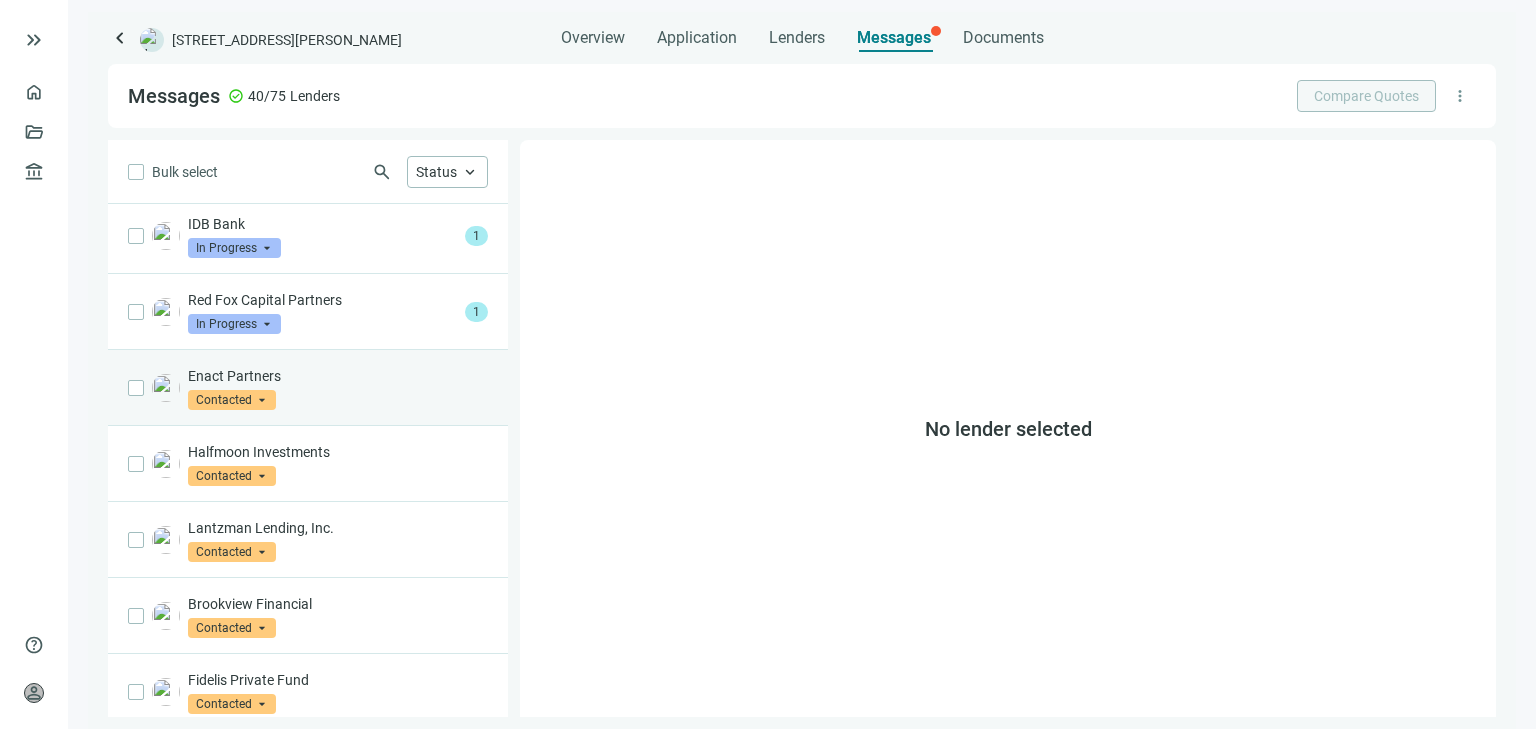 scroll, scrollTop: 0, scrollLeft: 0, axis: both 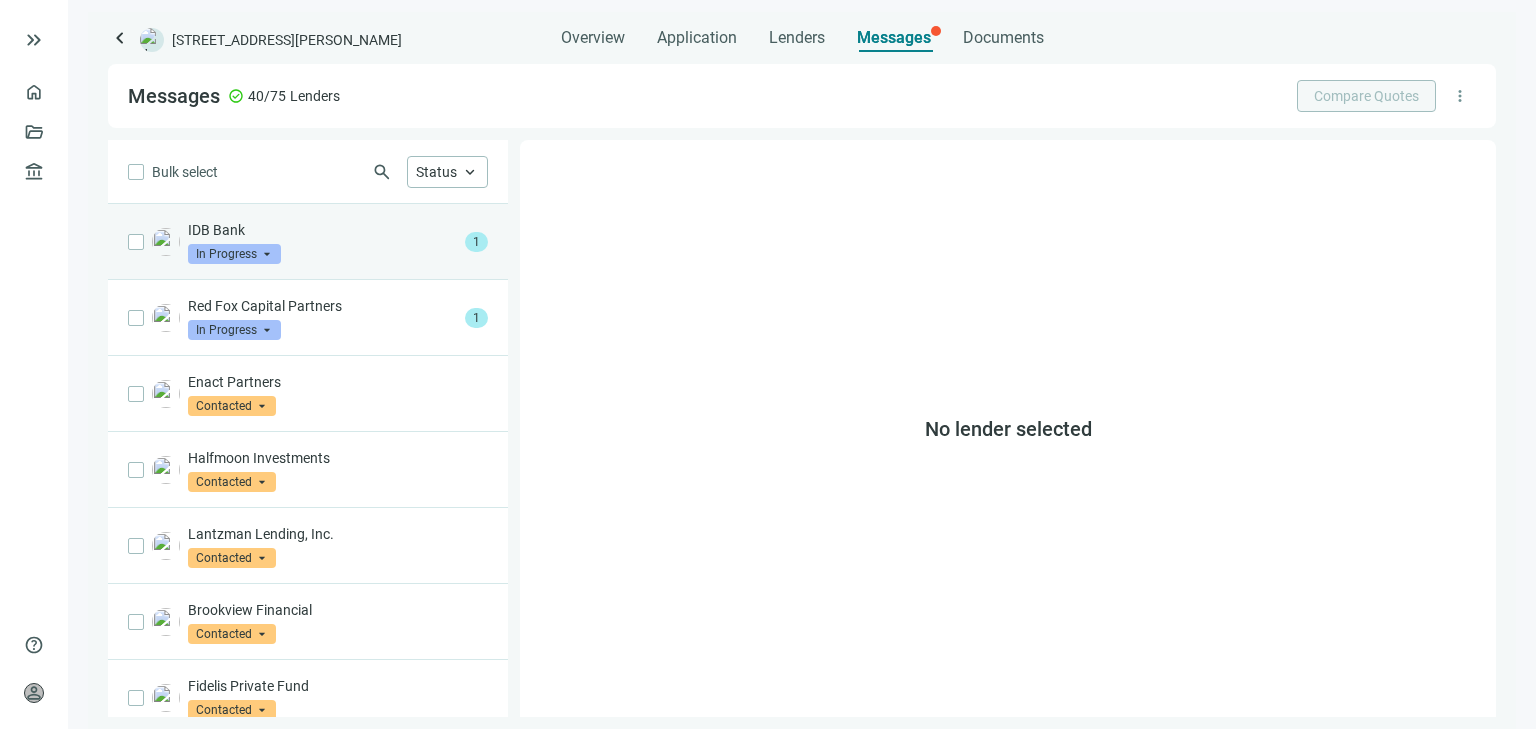 click on "IDB Bank In Progress arrow_drop_down" at bounding box center [322, 242] 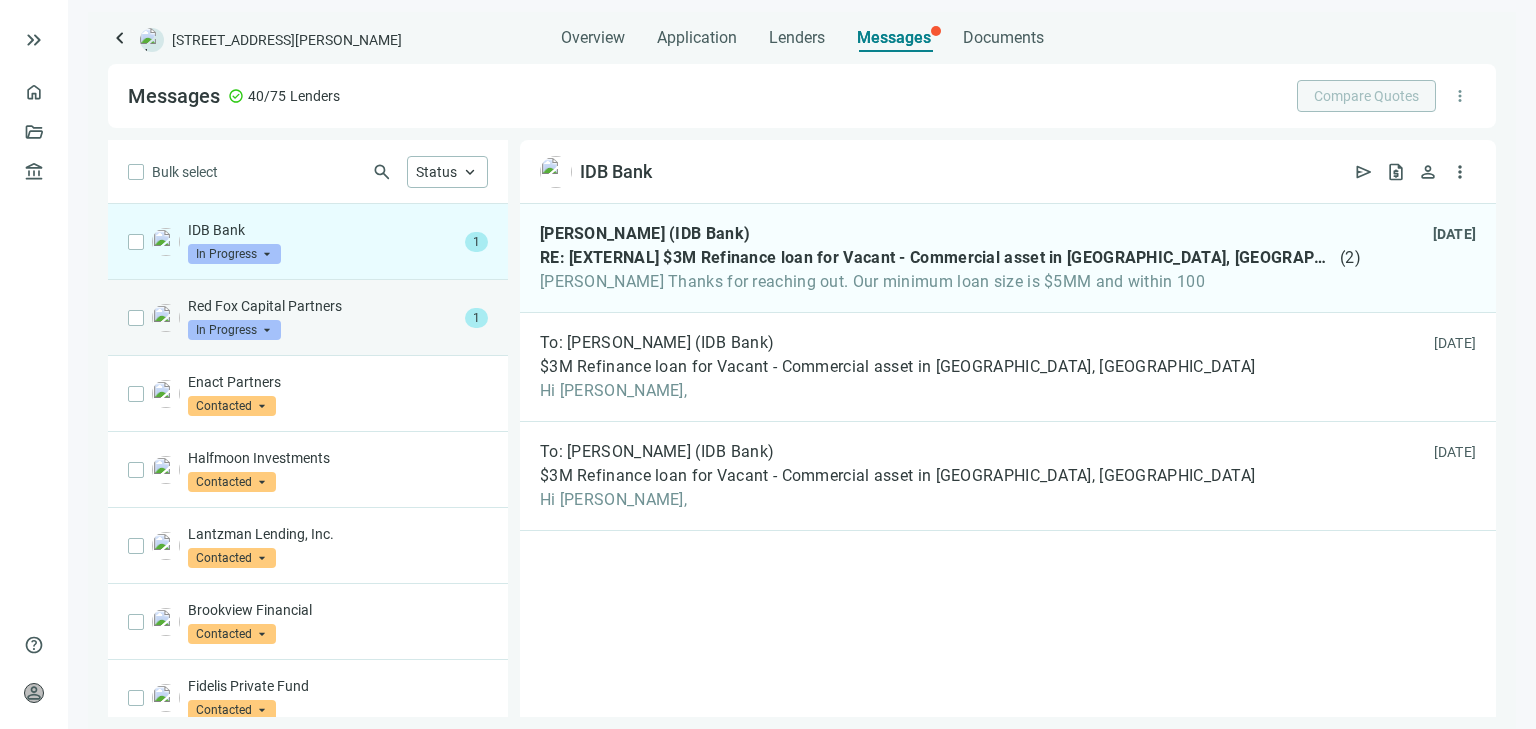 click on "Red Fox Capital Partners" at bounding box center [322, 306] 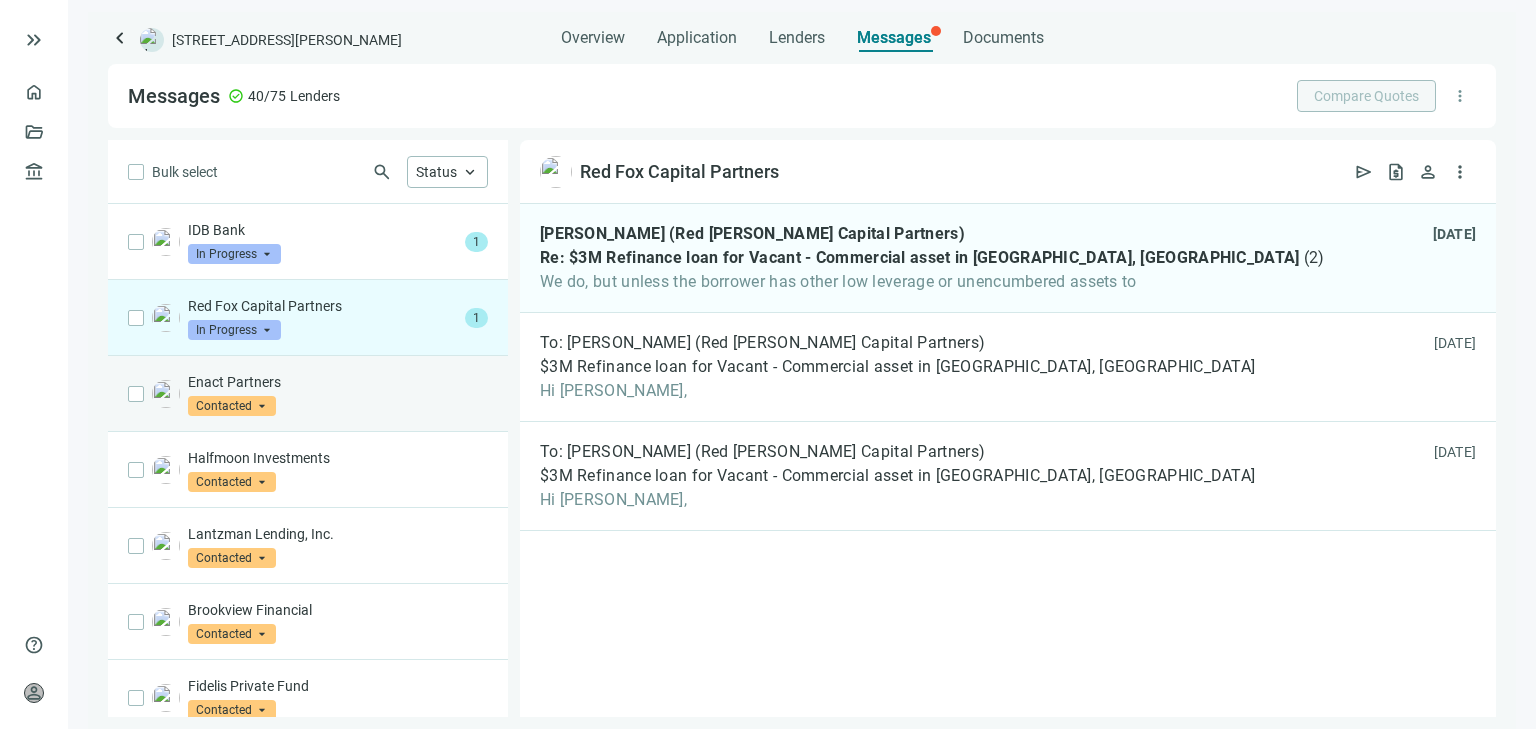 click on "Enact Partners" at bounding box center (338, 382) 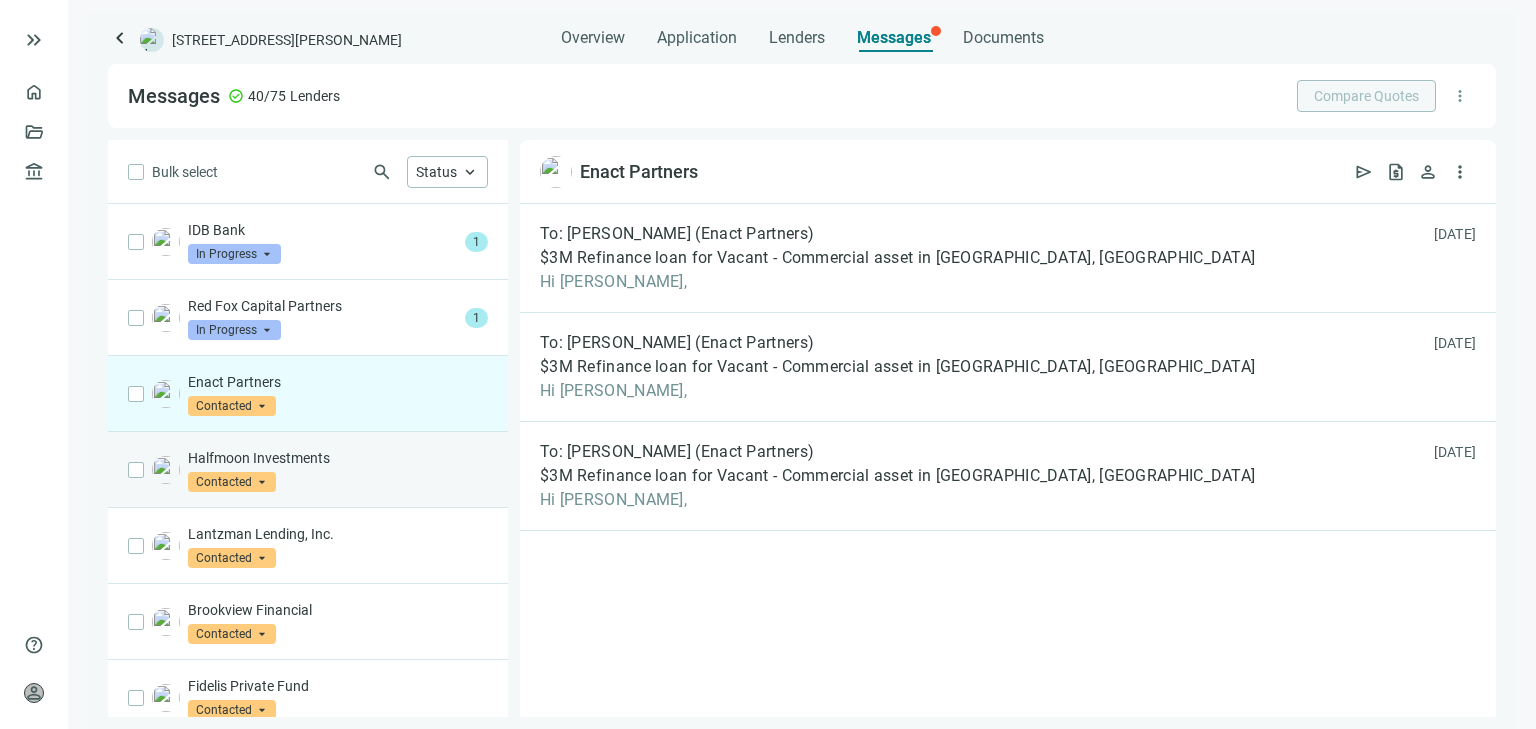 click on "Halfmoon Investments Contacted arrow_drop_down" at bounding box center (338, 470) 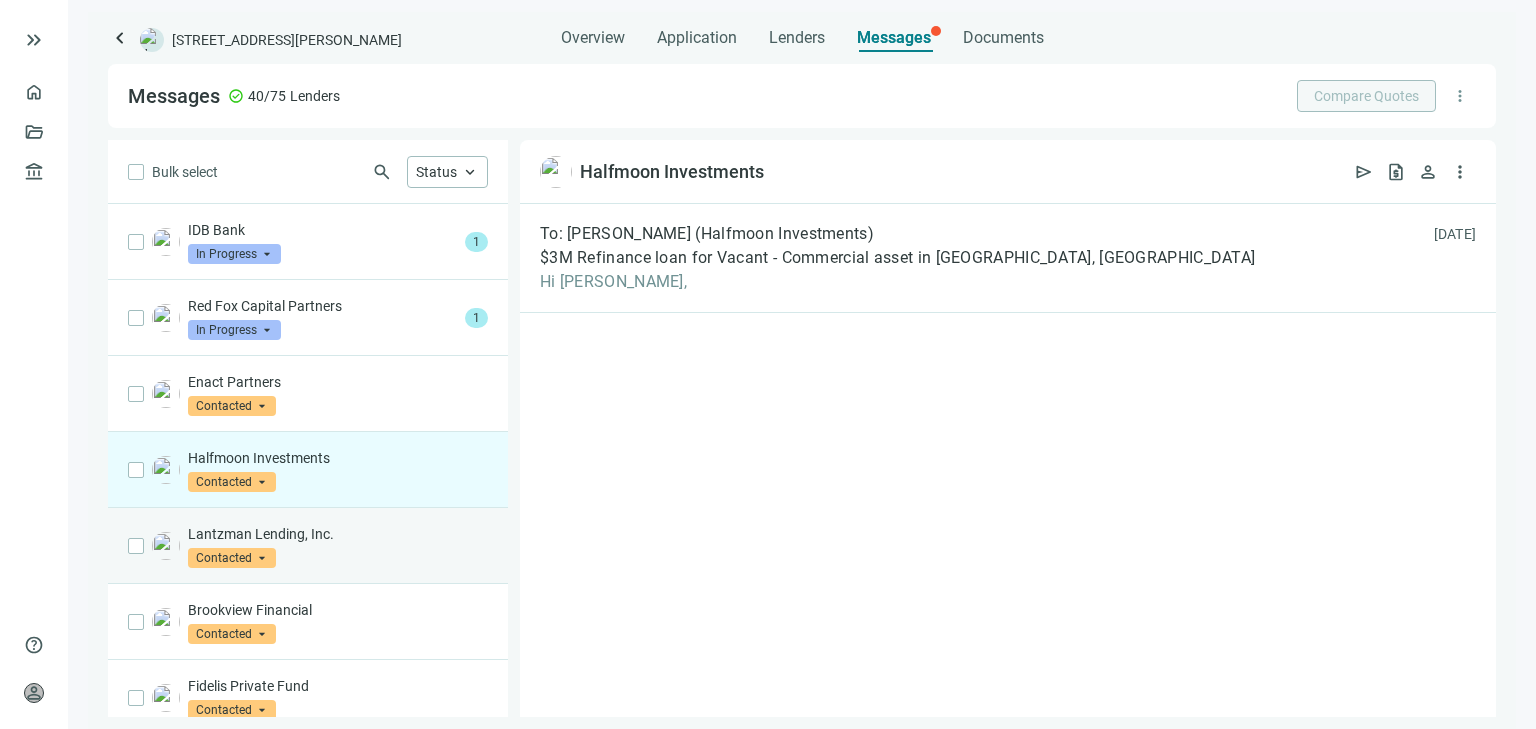 click on "Lantzman Lending, Inc. Contacted arrow_drop_down" at bounding box center [338, 546] 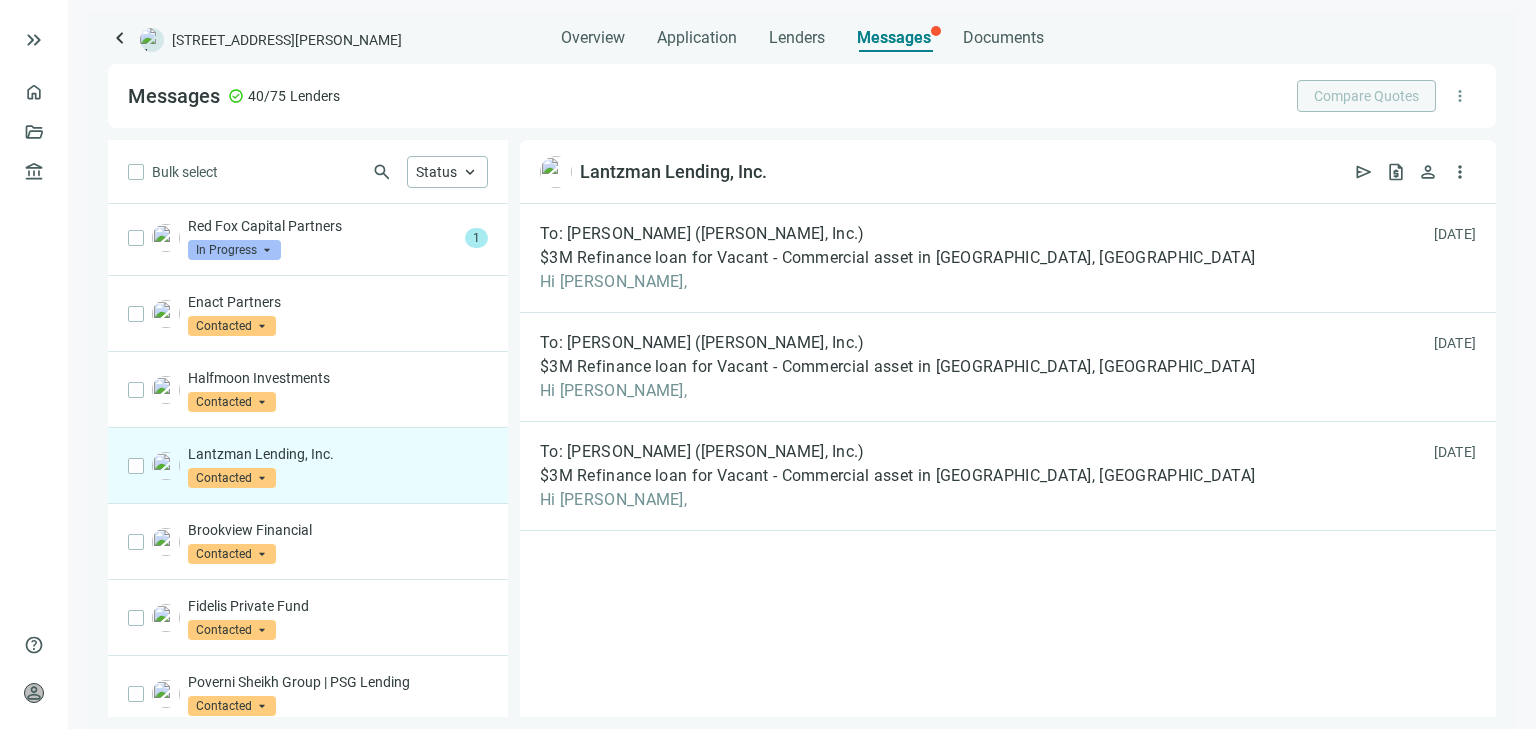 scroll, scrollTop: 240, scrollLeft: 0, axis: vertical 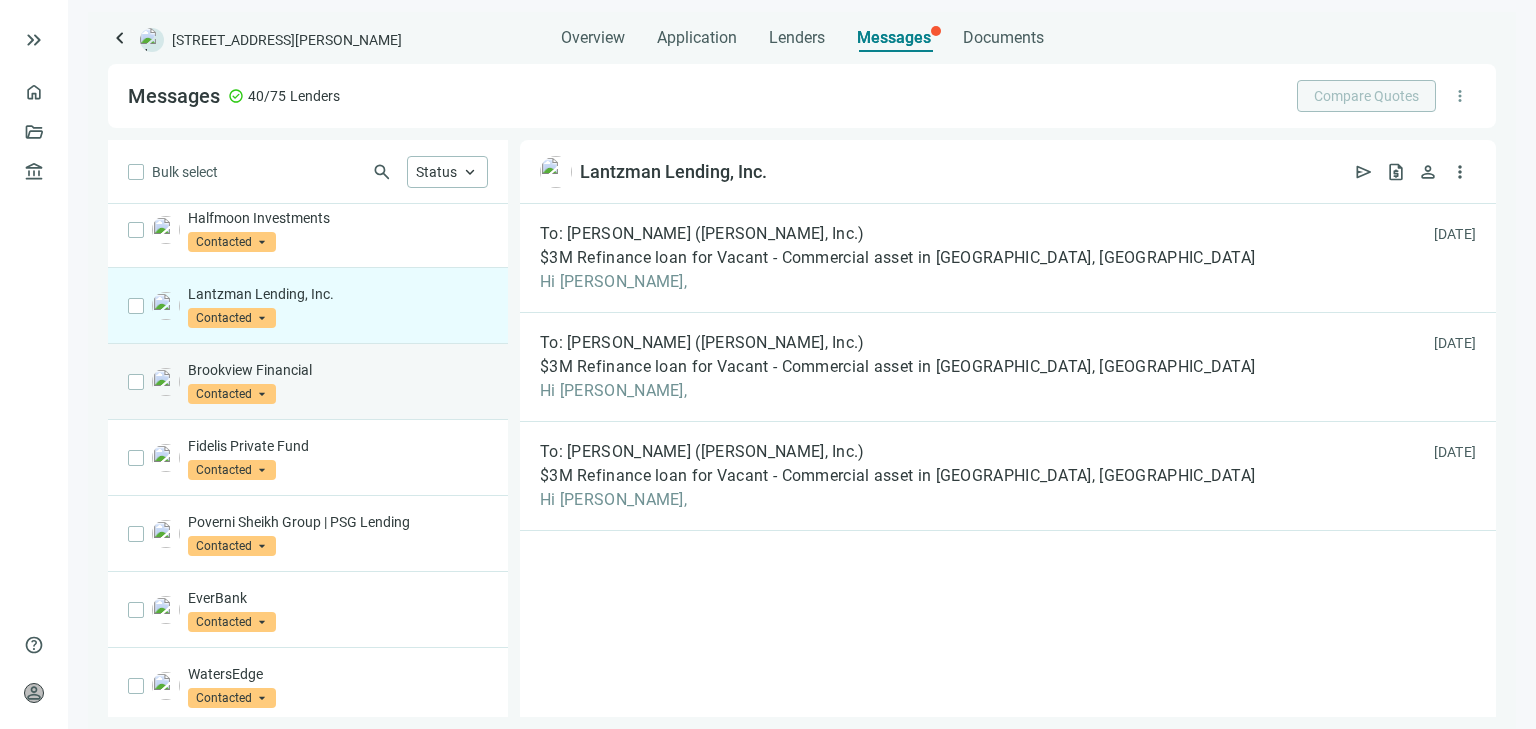 click on "Brookview Financial Contacted arrow_drop_down" at bounding box center [338, 382] 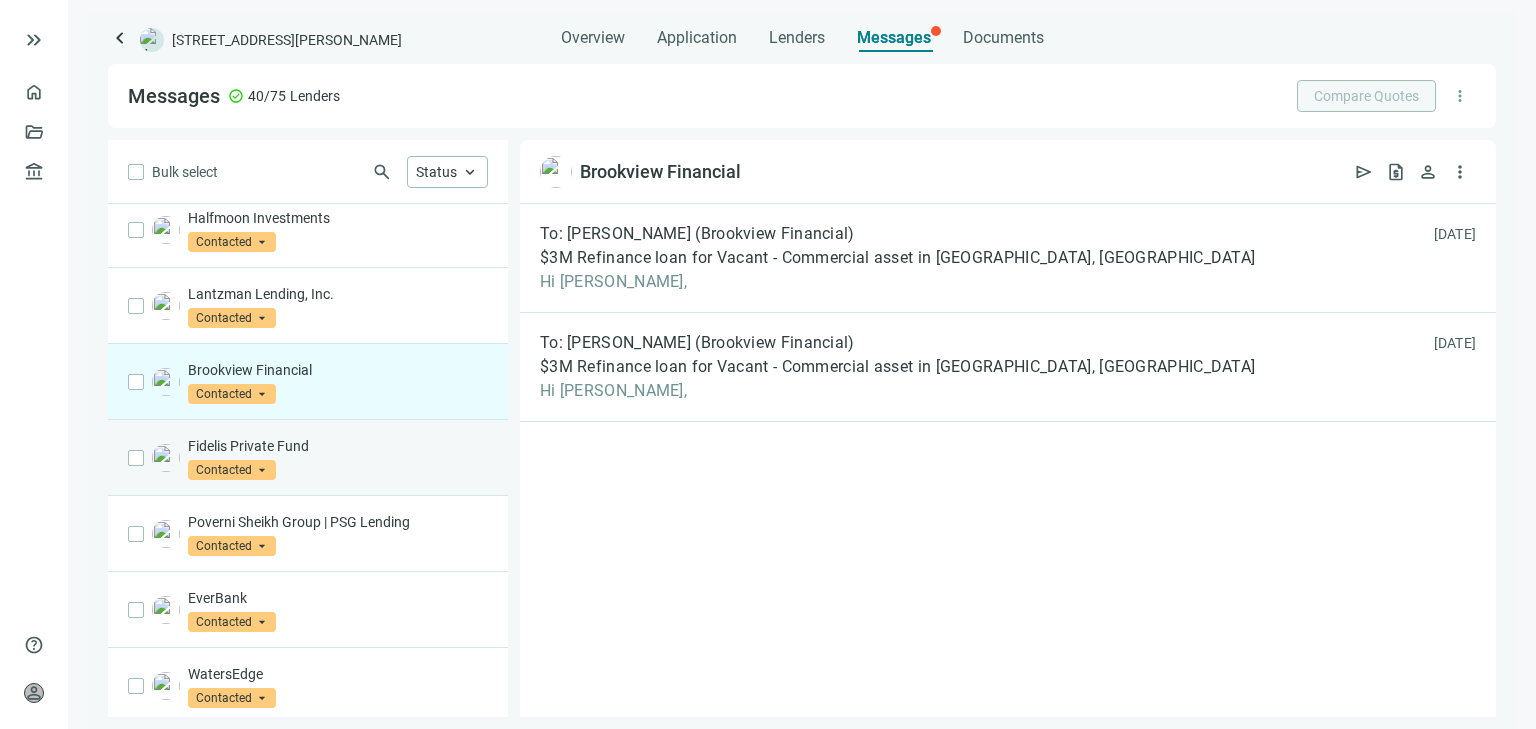 click on "Fidelis Private Fund" at bounding box center (338, 446) 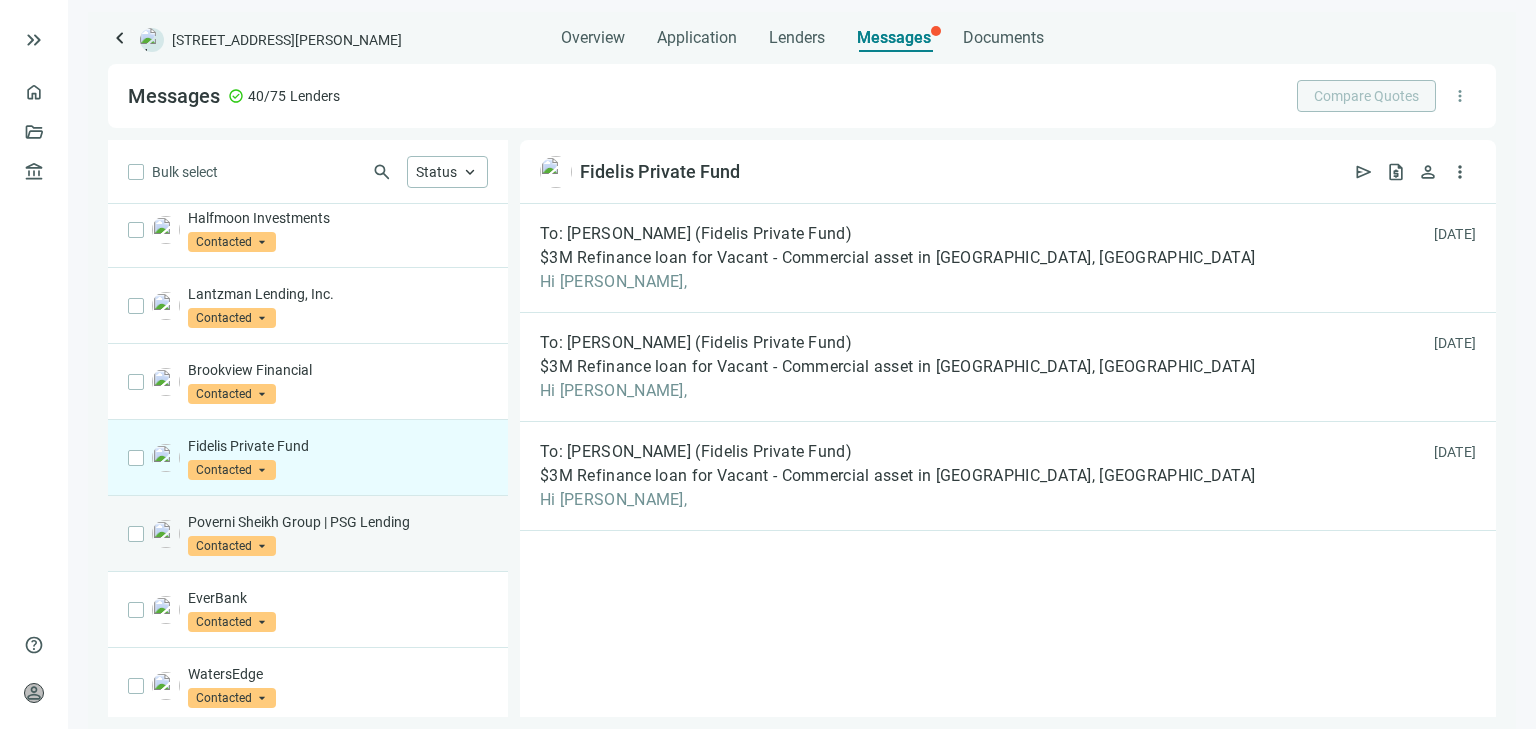 click on "Poverni Sheikh Group | PSG Lending Contacted arrow_drop_down" at bounding box center [338, 534] 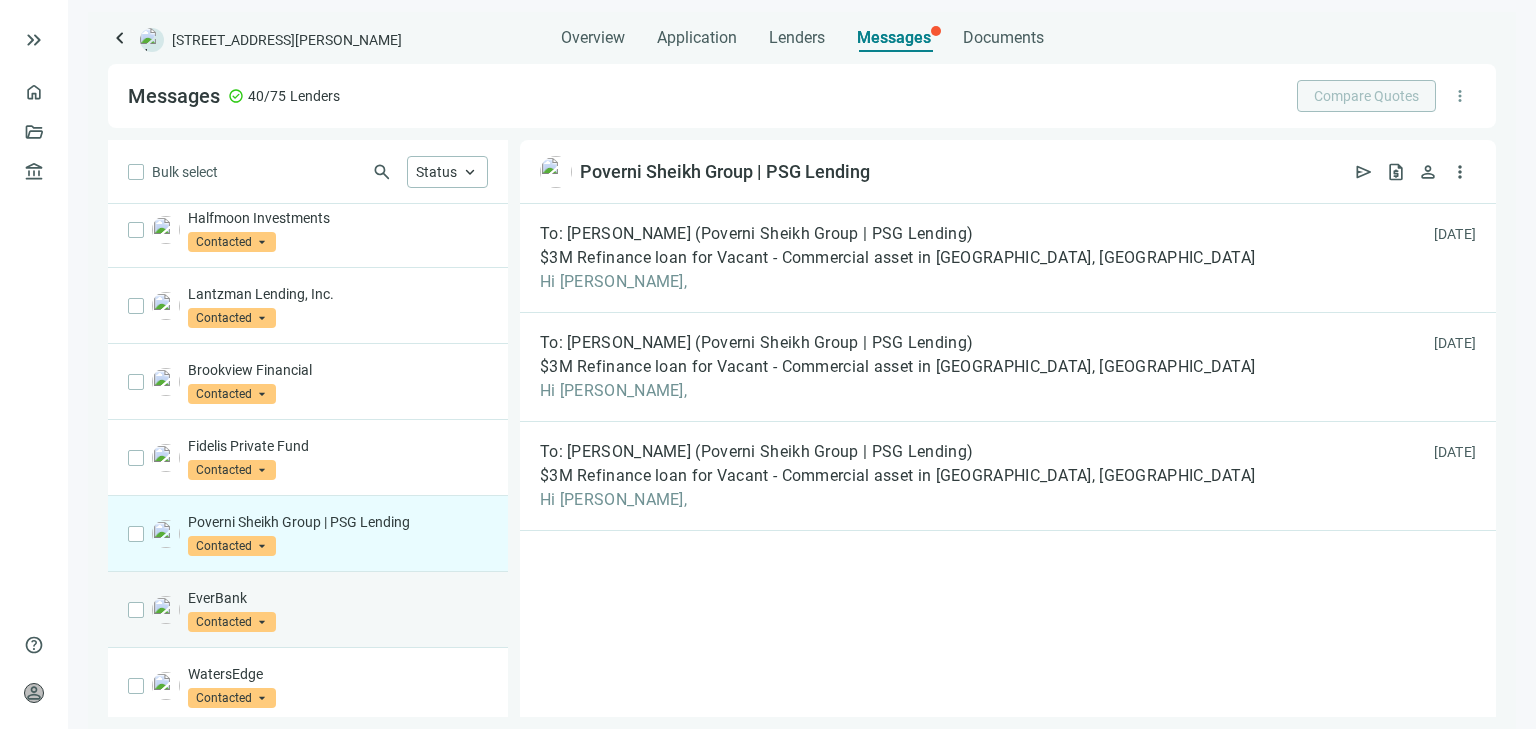 click on "EverBank Contacted arrow_drop_down" at bounding box center (338, 610) 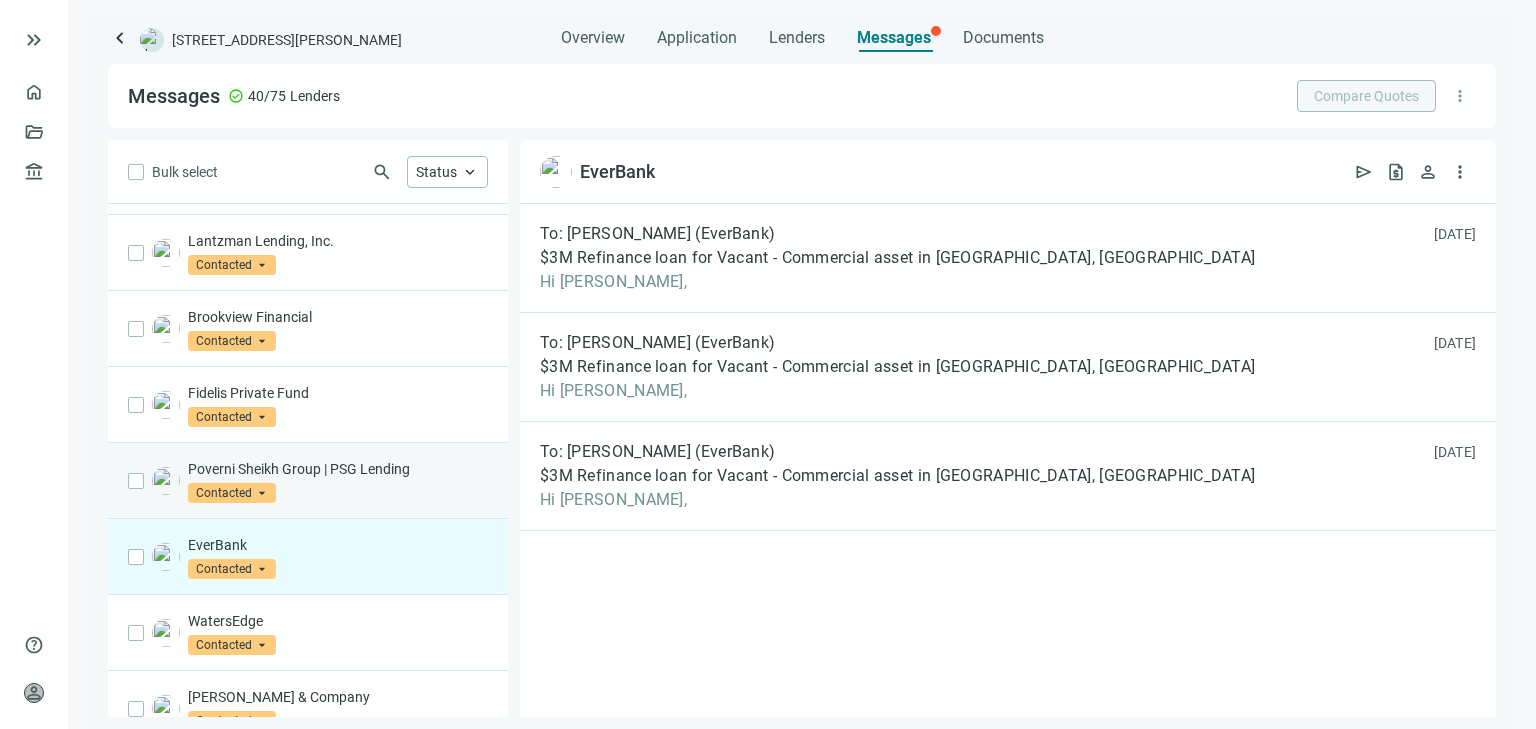 scroll, scrollTop: 320, scrollLeft: 0, axis: vertical 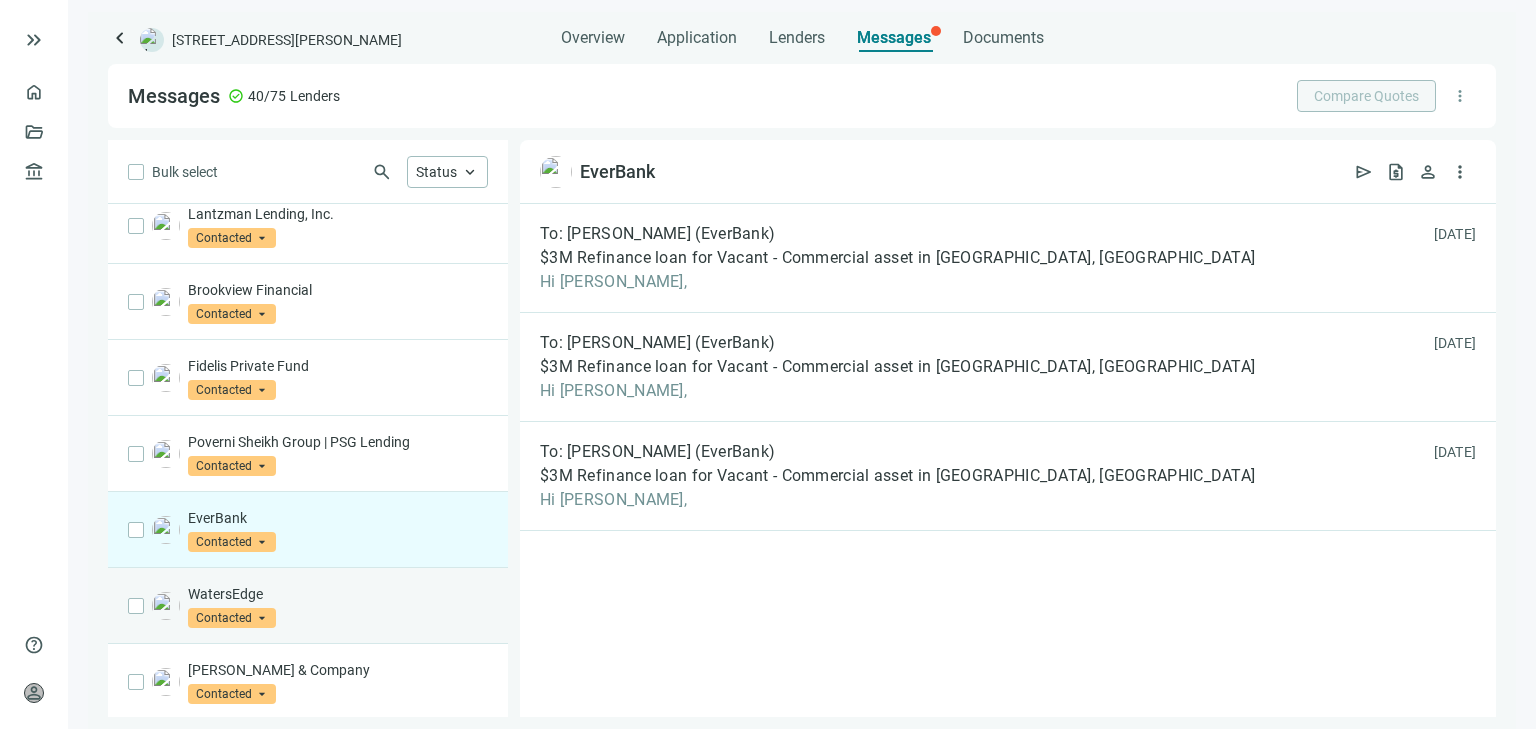 click on "WatersEdge Contacted arrow_drop_down" at bounding box center (338, 606) 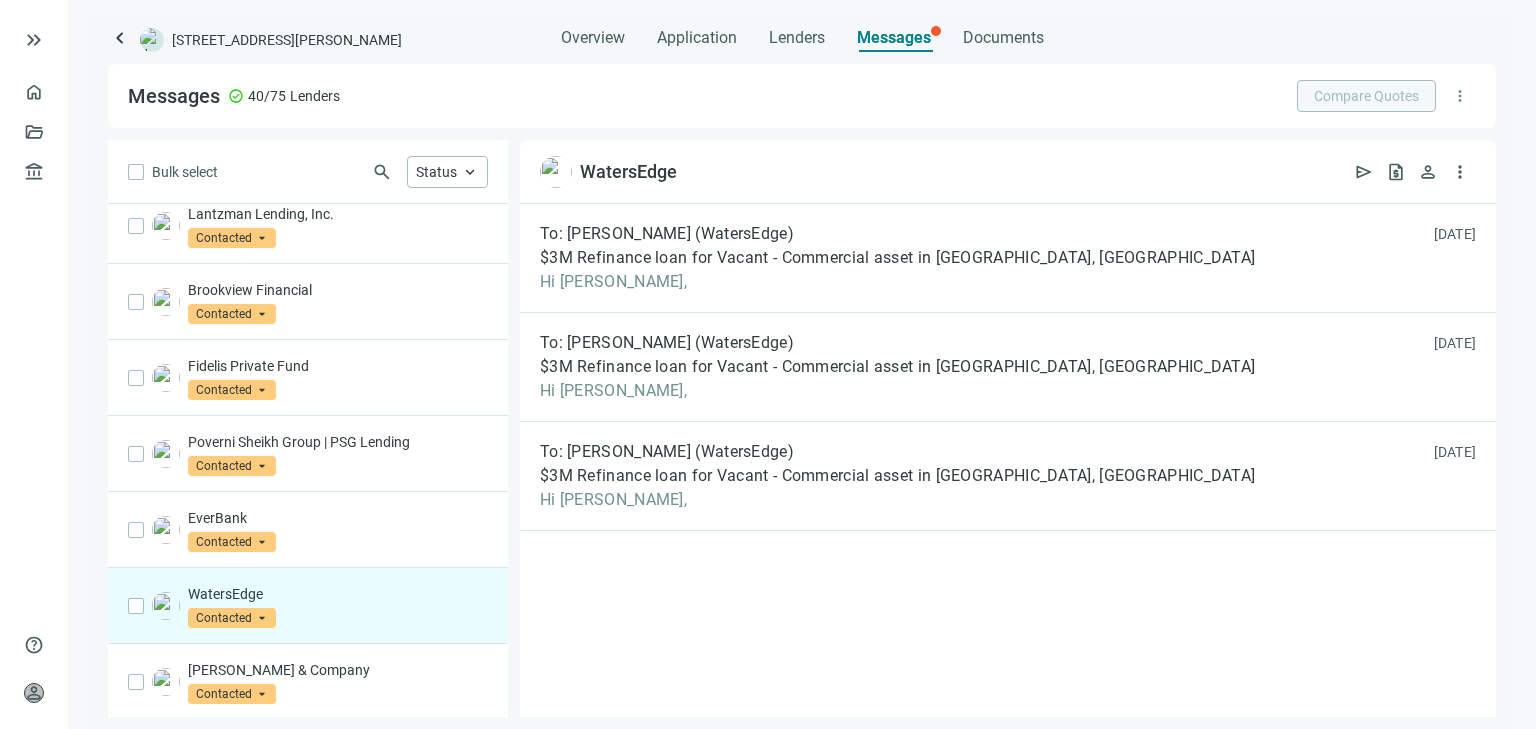 scroll, scrollTop: 400, scrollLeft: 0, axis: vertical 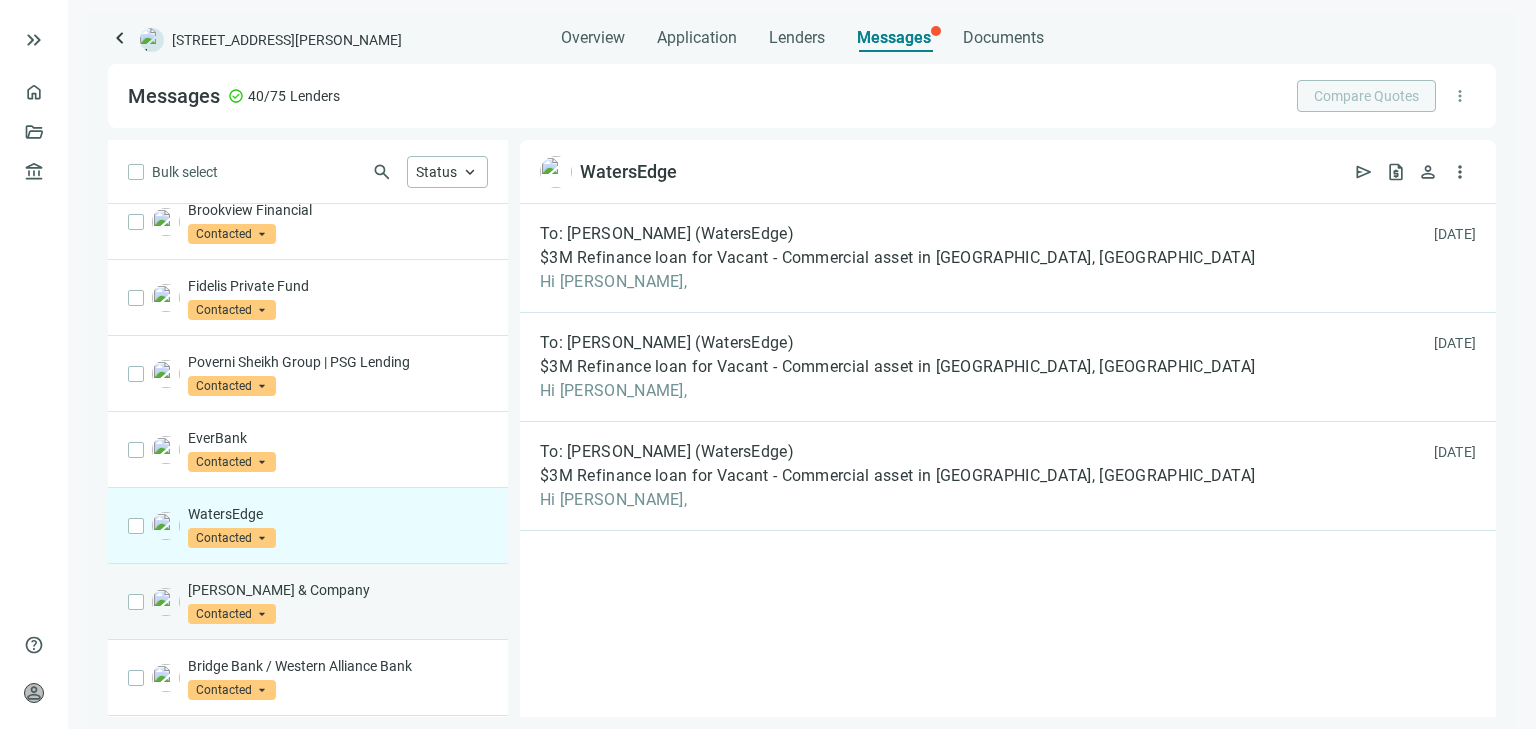 click on "[PERSON_NAME] & Company" at bounding box center [338, 590] 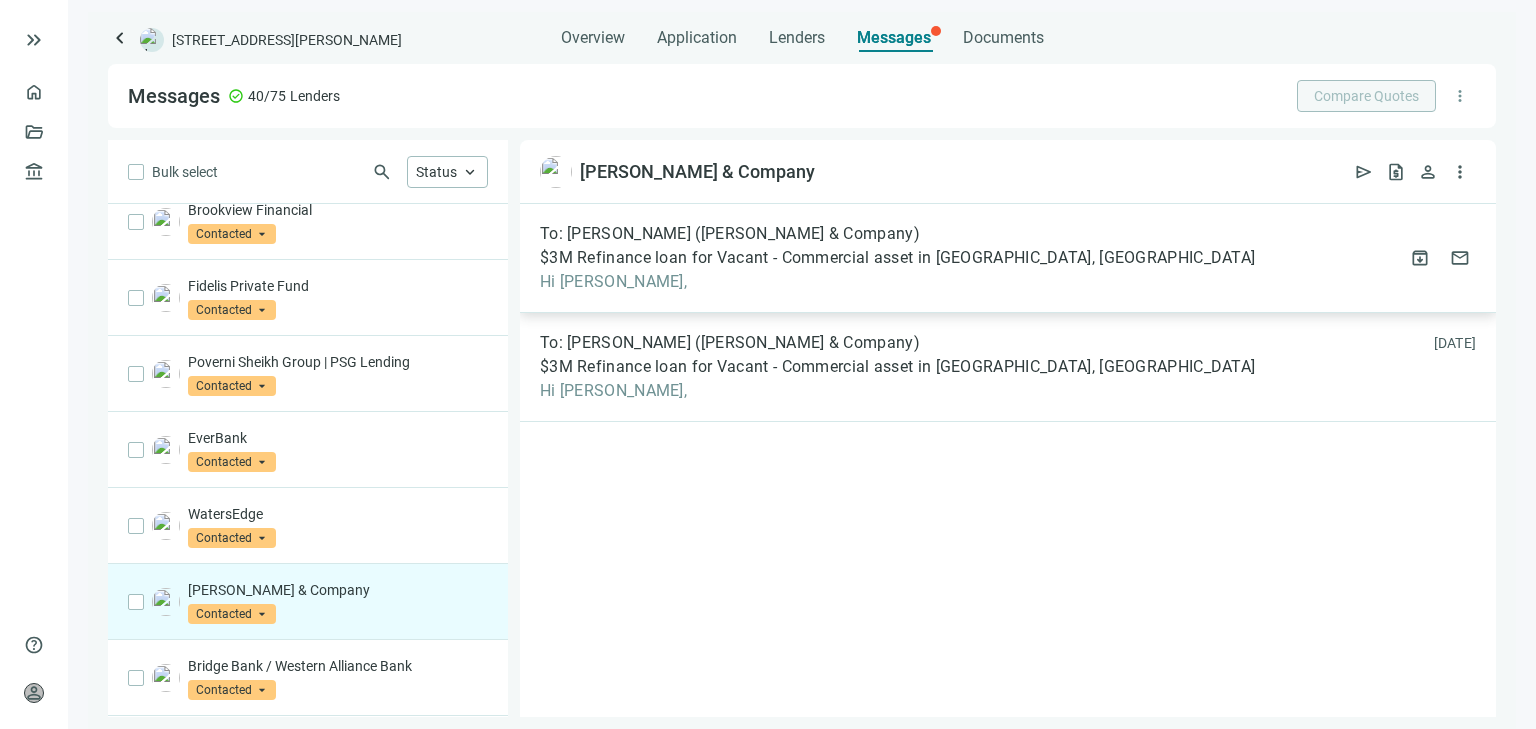 click on "To: [PERSON_NAME] ([PERSON_NAME] & Company)" at bounding box center [730, 234] 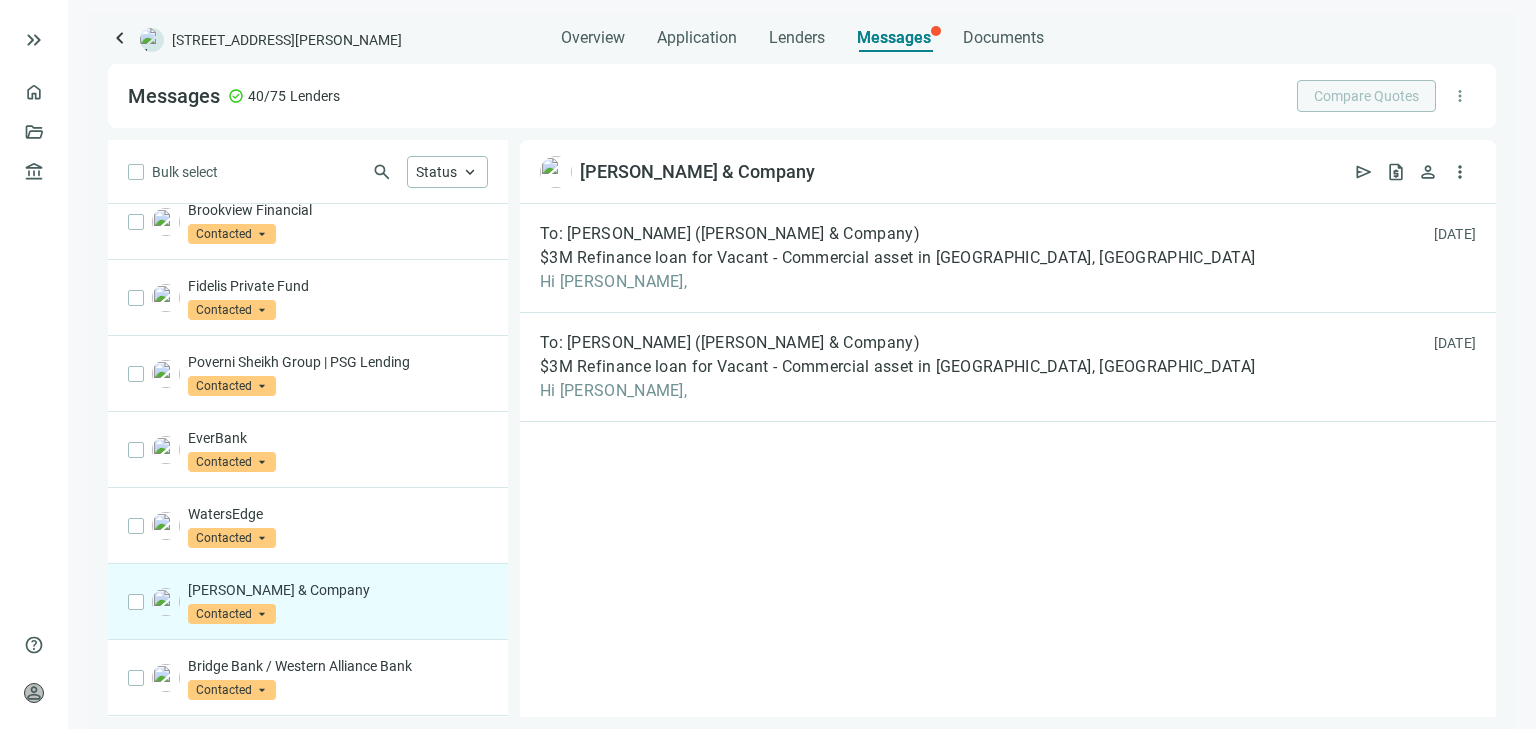 click on "arrow_back" at bounding box center (540, 737) 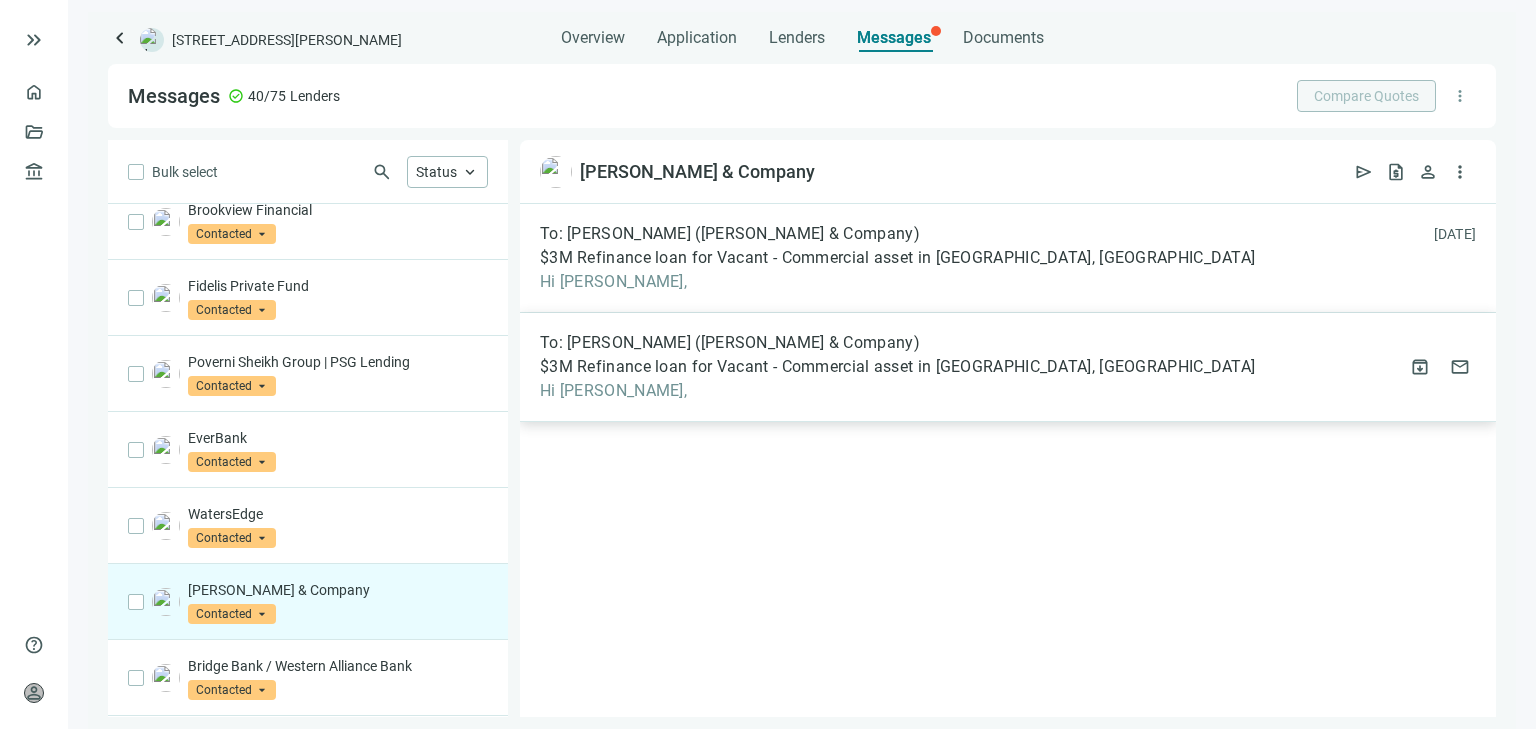 click on "$3M Refinance loan for Vacant - Commercial asset in [GEOGRAPHIC_DATA], [GEOGRAPHIC_DATA]" at bounding box center [897, 367] 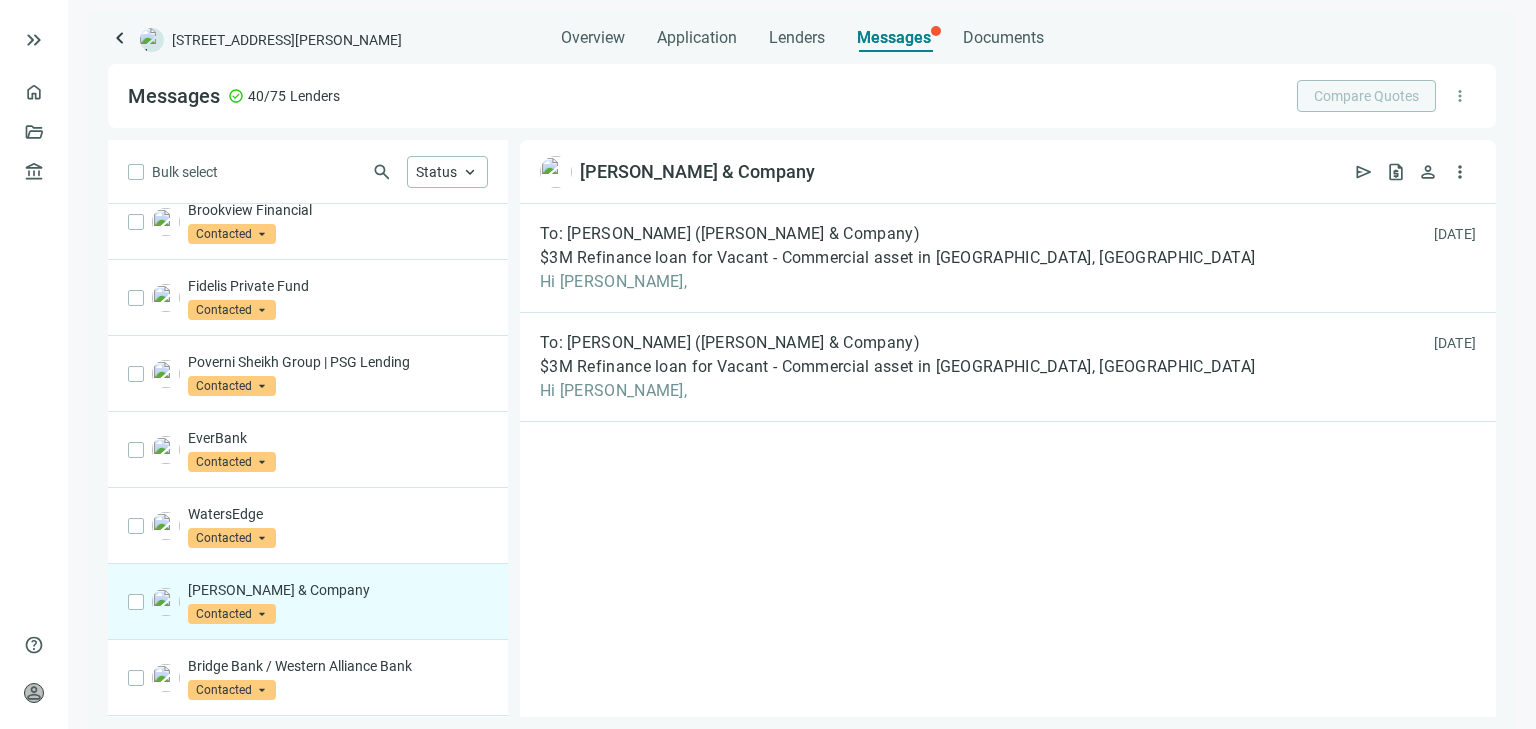 scroll, scrollTop: 0, scrollLeft: 0, axis: both 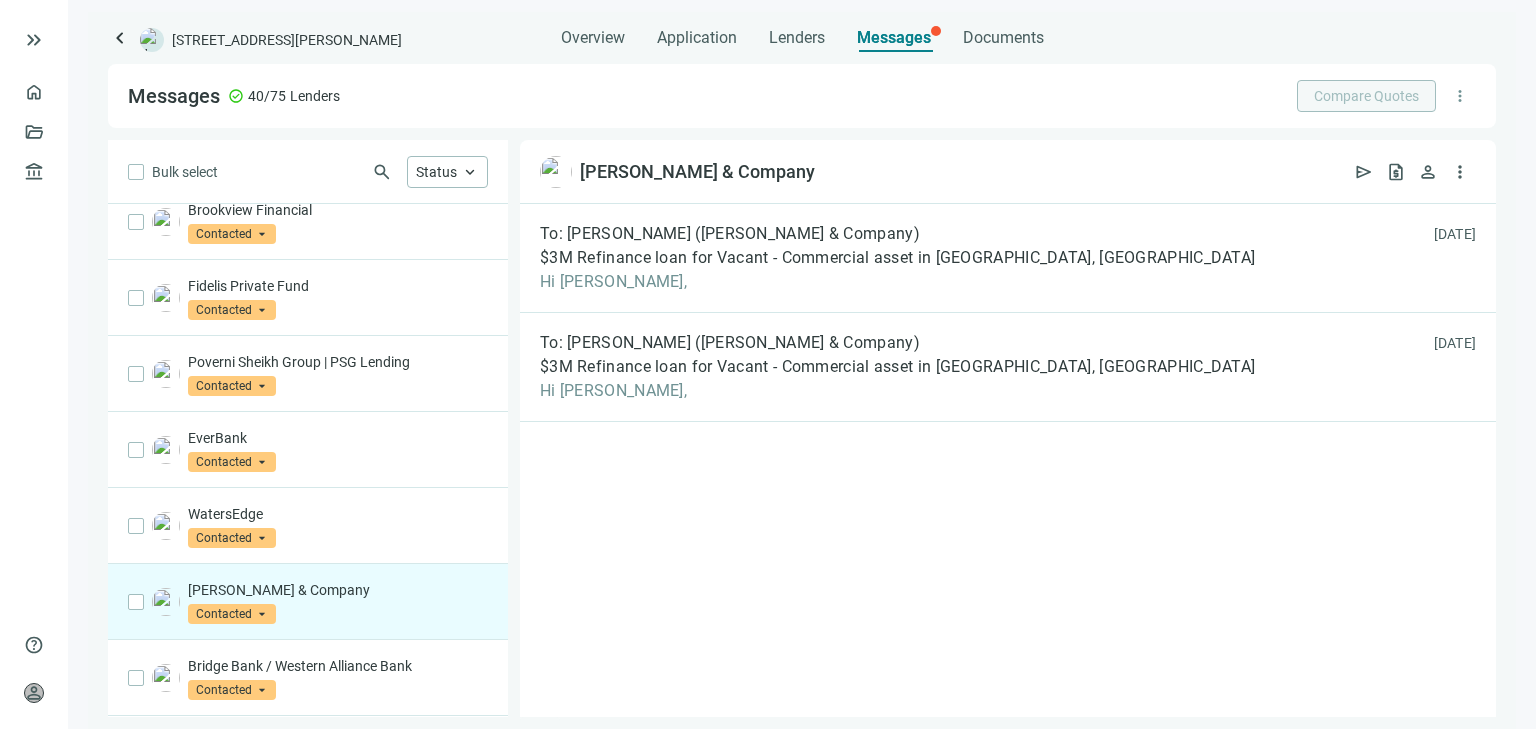 click on "arrow_back" at bounding box center [540, 737] 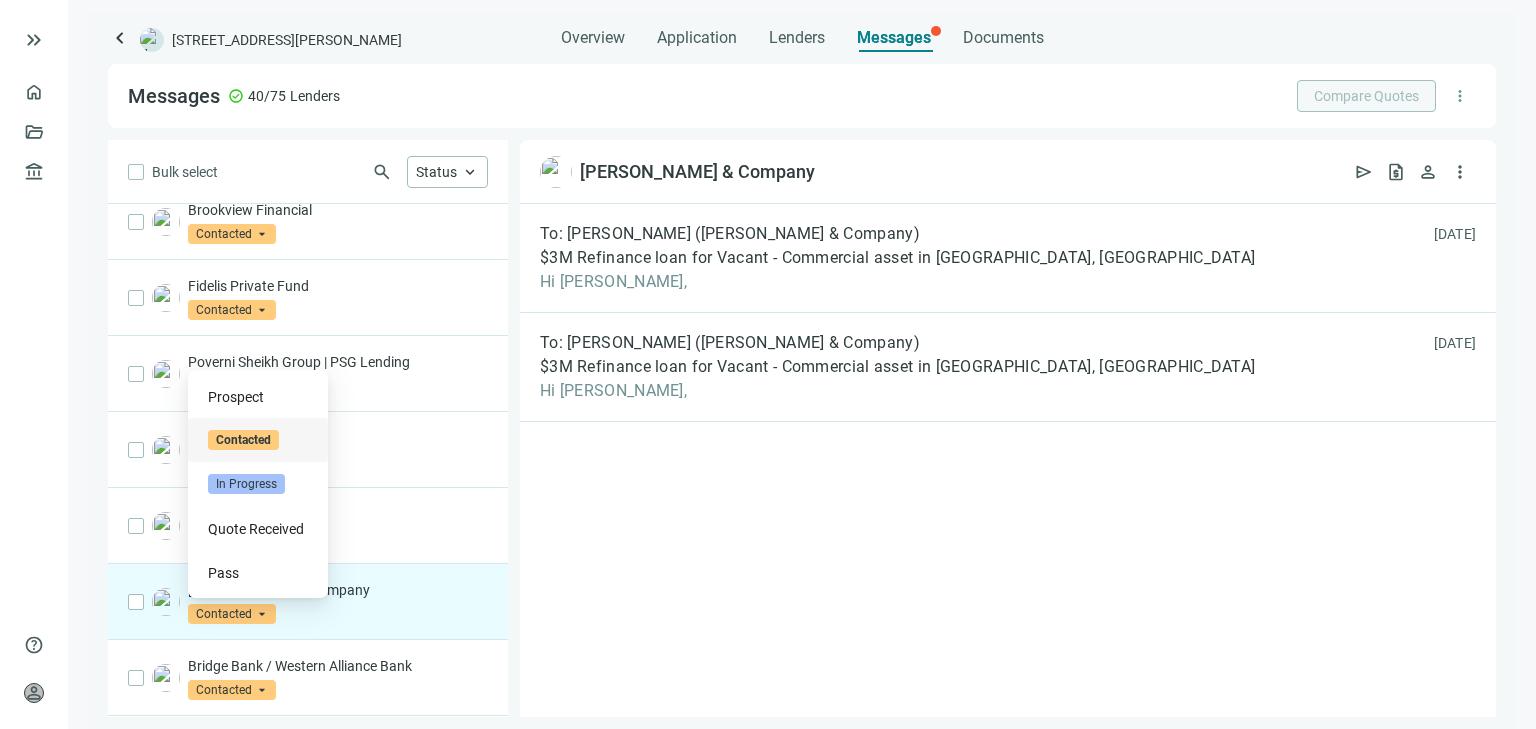 click on "Contacted" at bounding box center (232, 614) 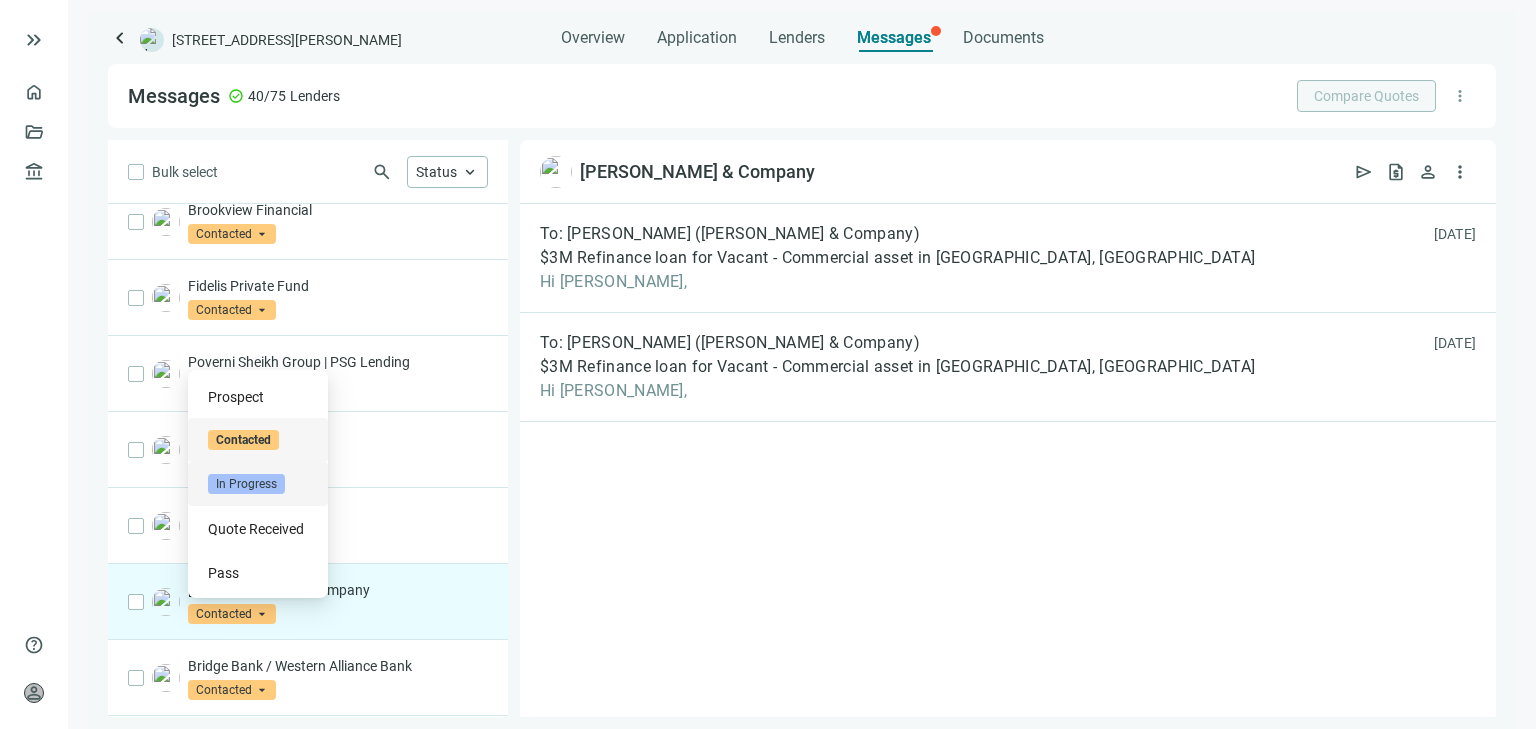 click on "In Progress" at bounding box center (246, 484) 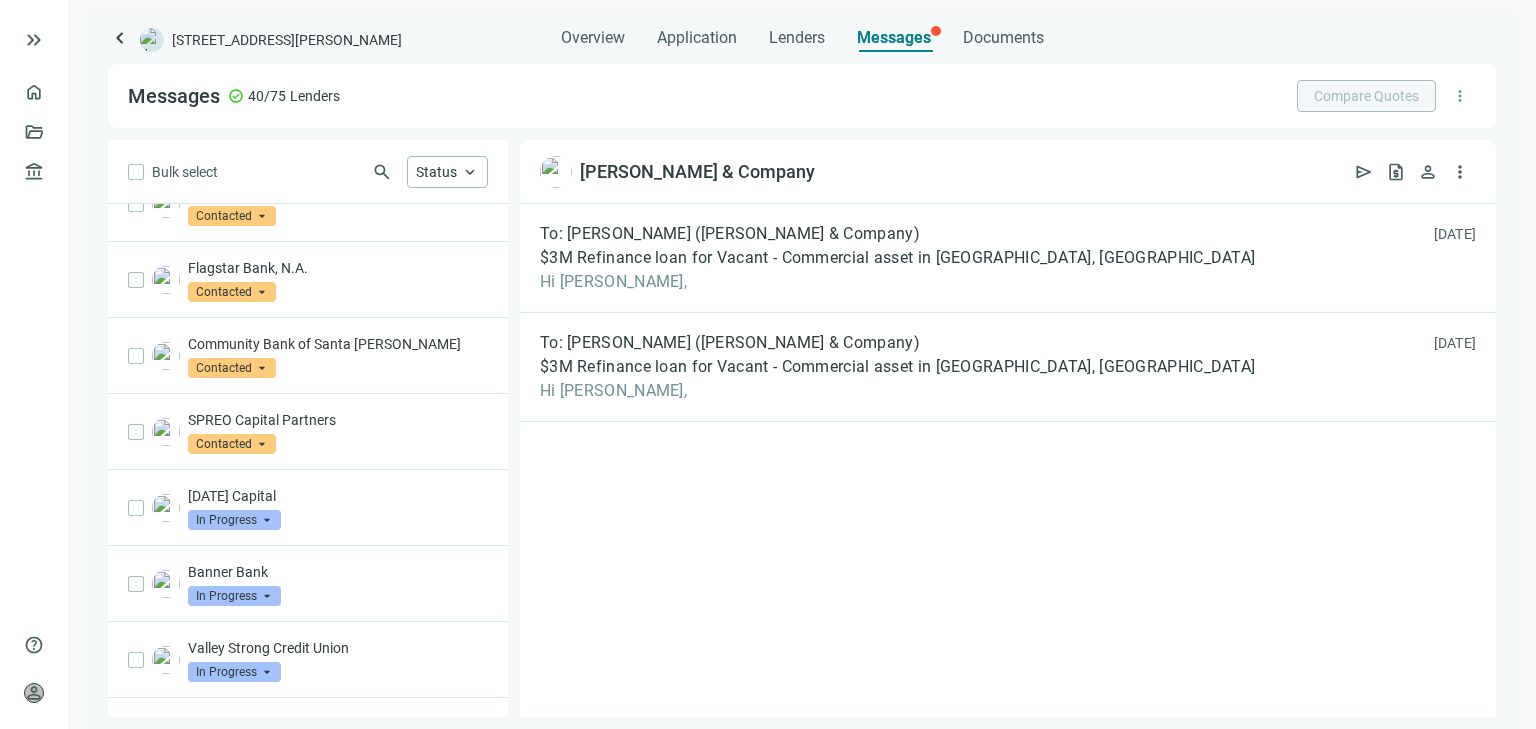 scroll, scrollTop: 880, scrollLeft: 0, axis: vertical 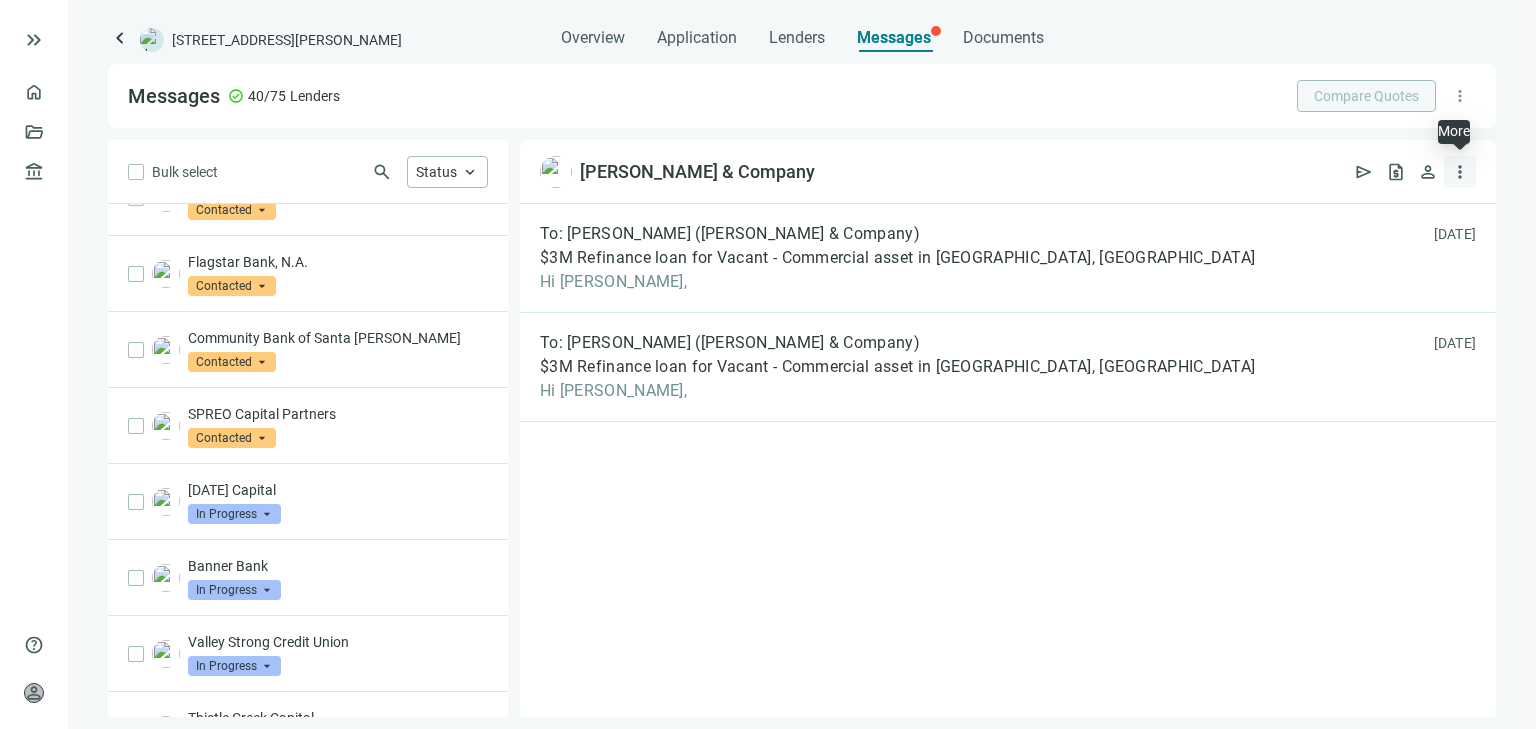 click on "more_vert" at bounding box center [1460, 172] 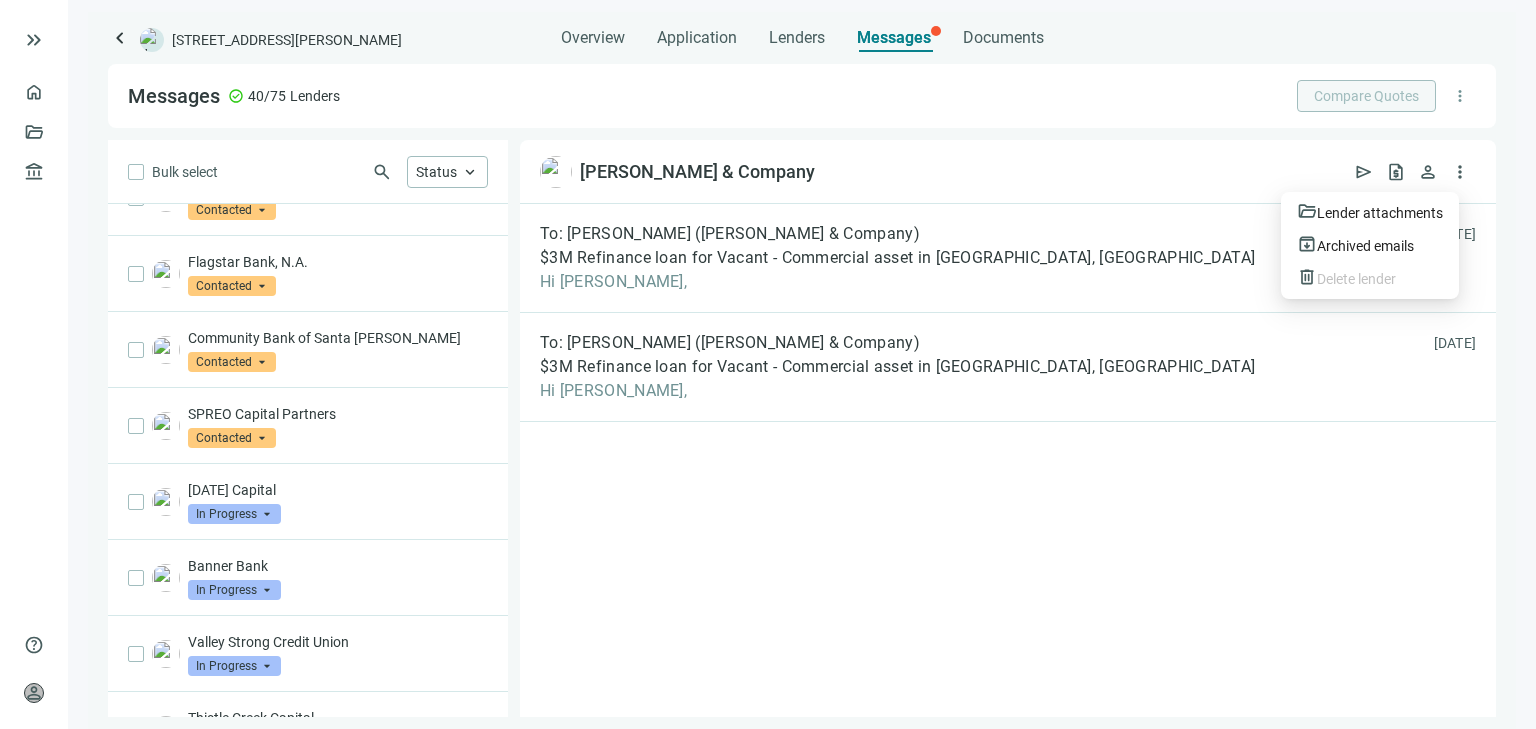 click on "To: [PERSON_NAME] ([PERSON_NAME] & Company) $3M Refinance loan for Vacant - Commercial asset in [GEOGRAPHIC_DATA], [GEOGRAPHIC_DATA] Hi [PERSON_NAME], [DATE] archive mail To: [PERSON_NAME] ([PERSON_NAME] & Company) $3M Refinance loan for Vacant - Commercial asset in [GEOGRAPHIC_DATA], CA Hi [PERSON_NAME], [DATE] archive mail" at bounding box center [1008, 460] 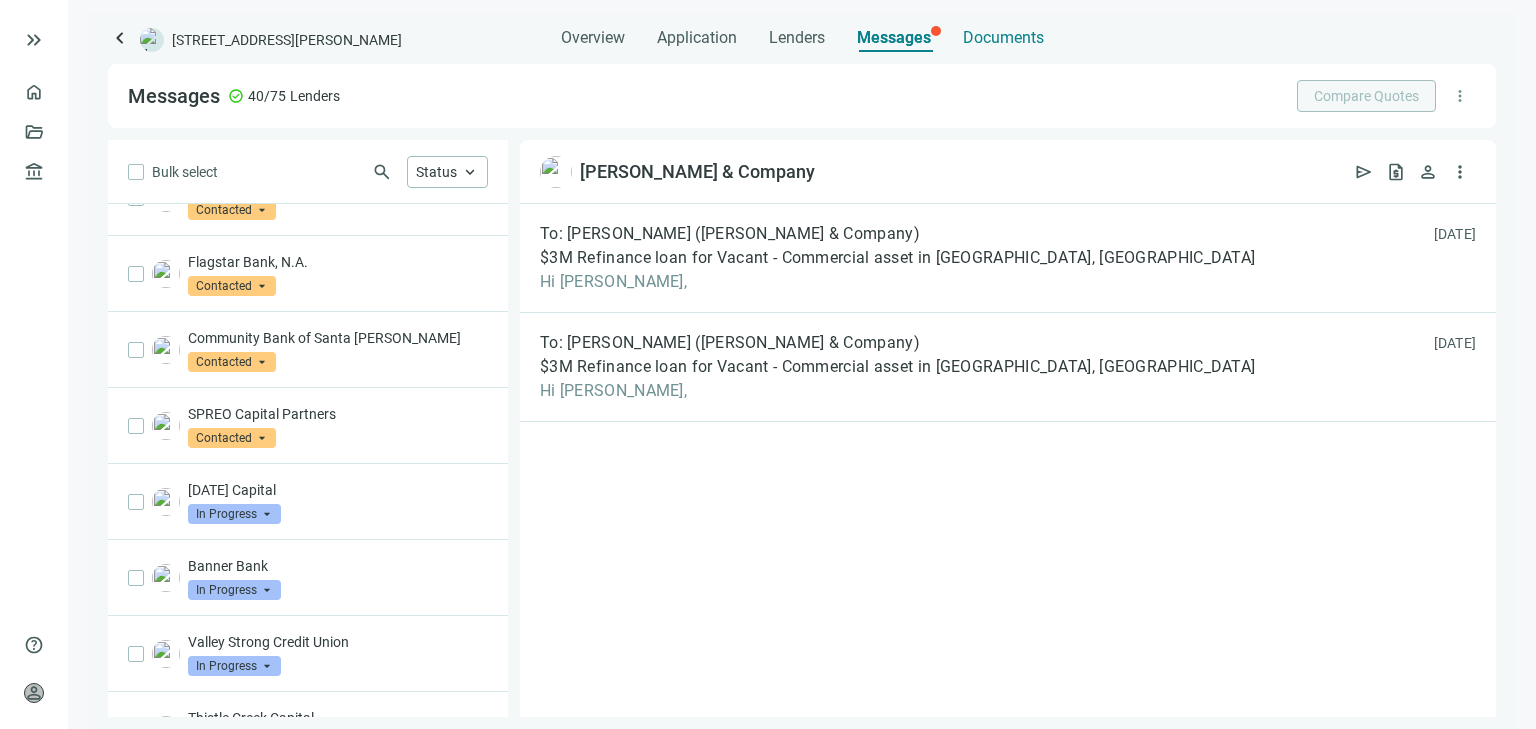 click on "Documents" at bounding box center (1003, 38) 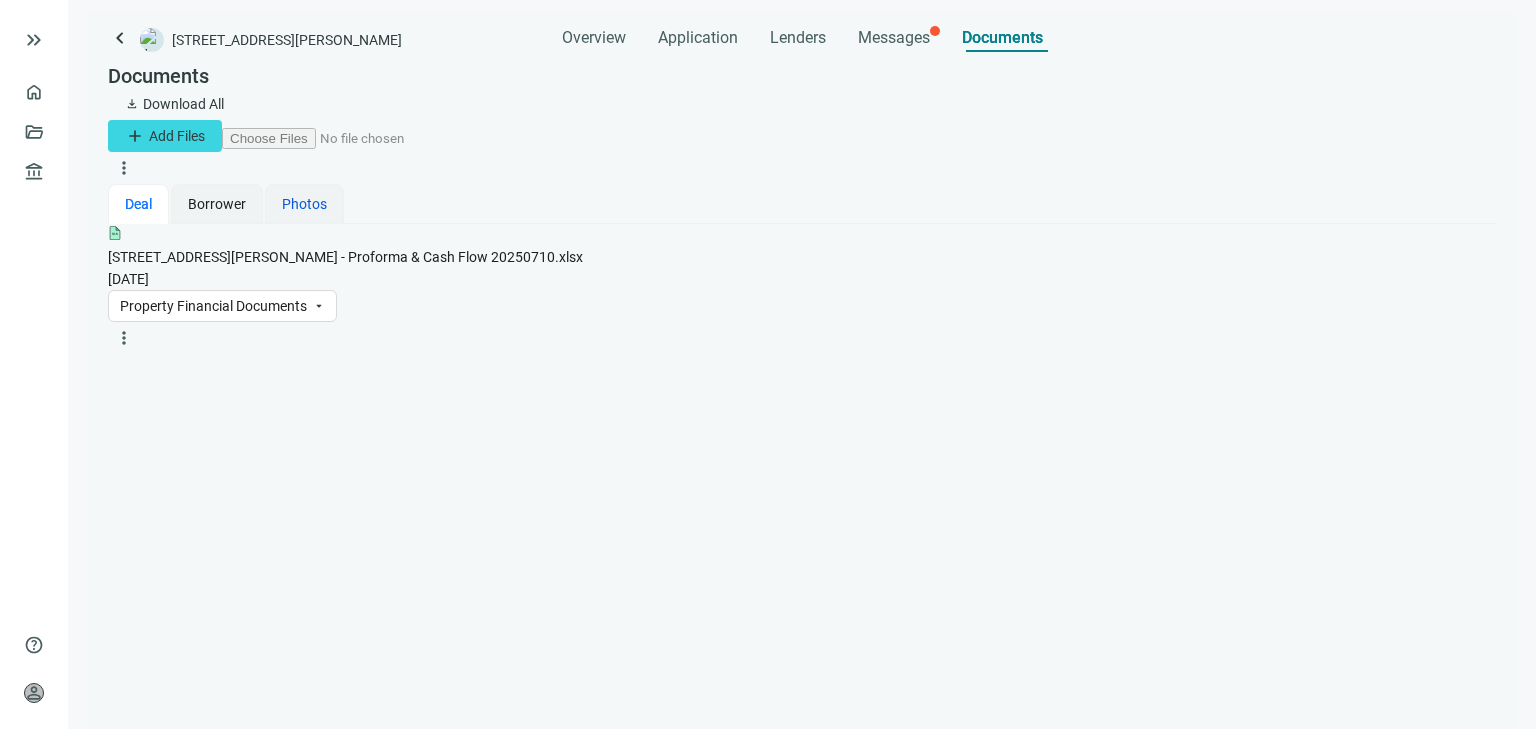 click on "Photos" at bounding box center (304, 204) 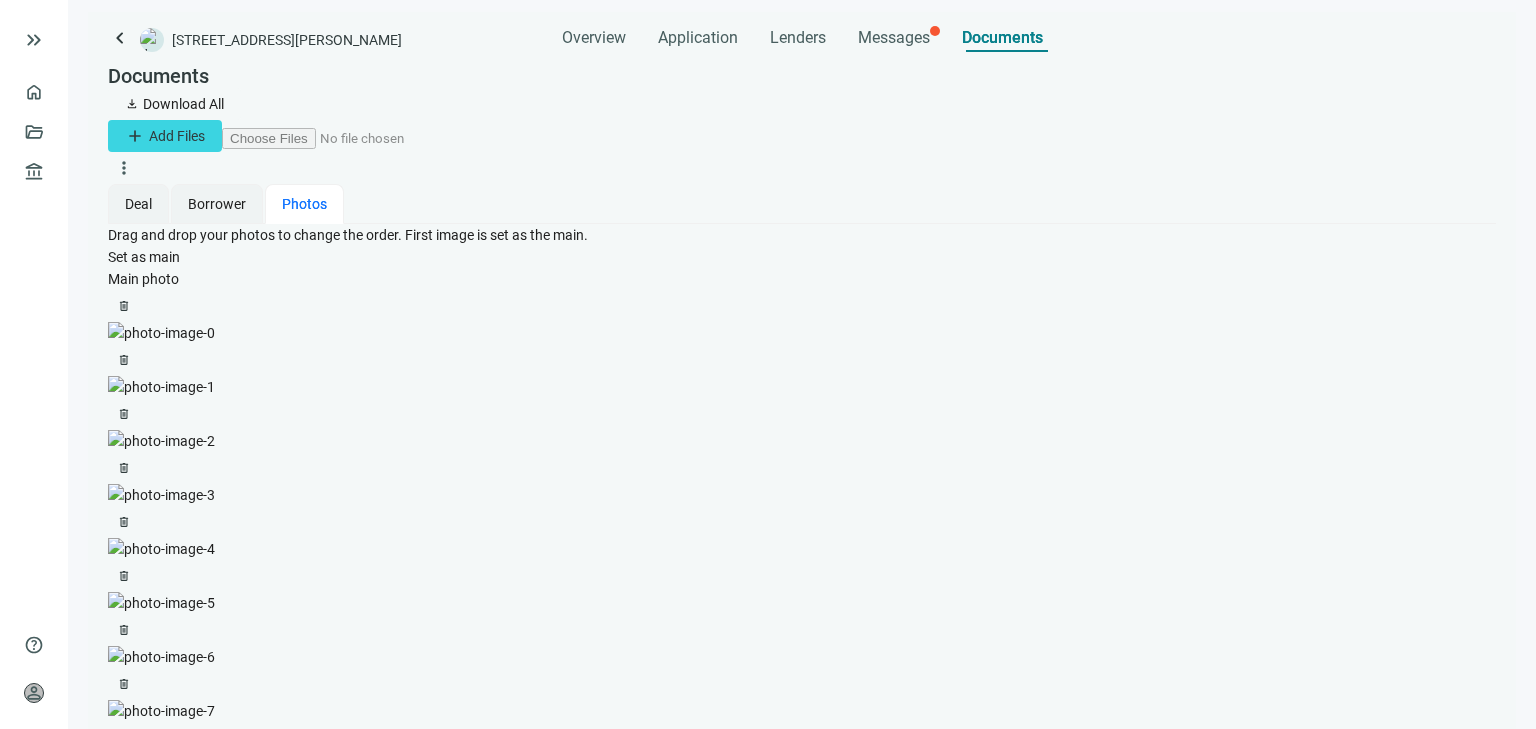 click on "Download All" at bounding box center [183, 104] 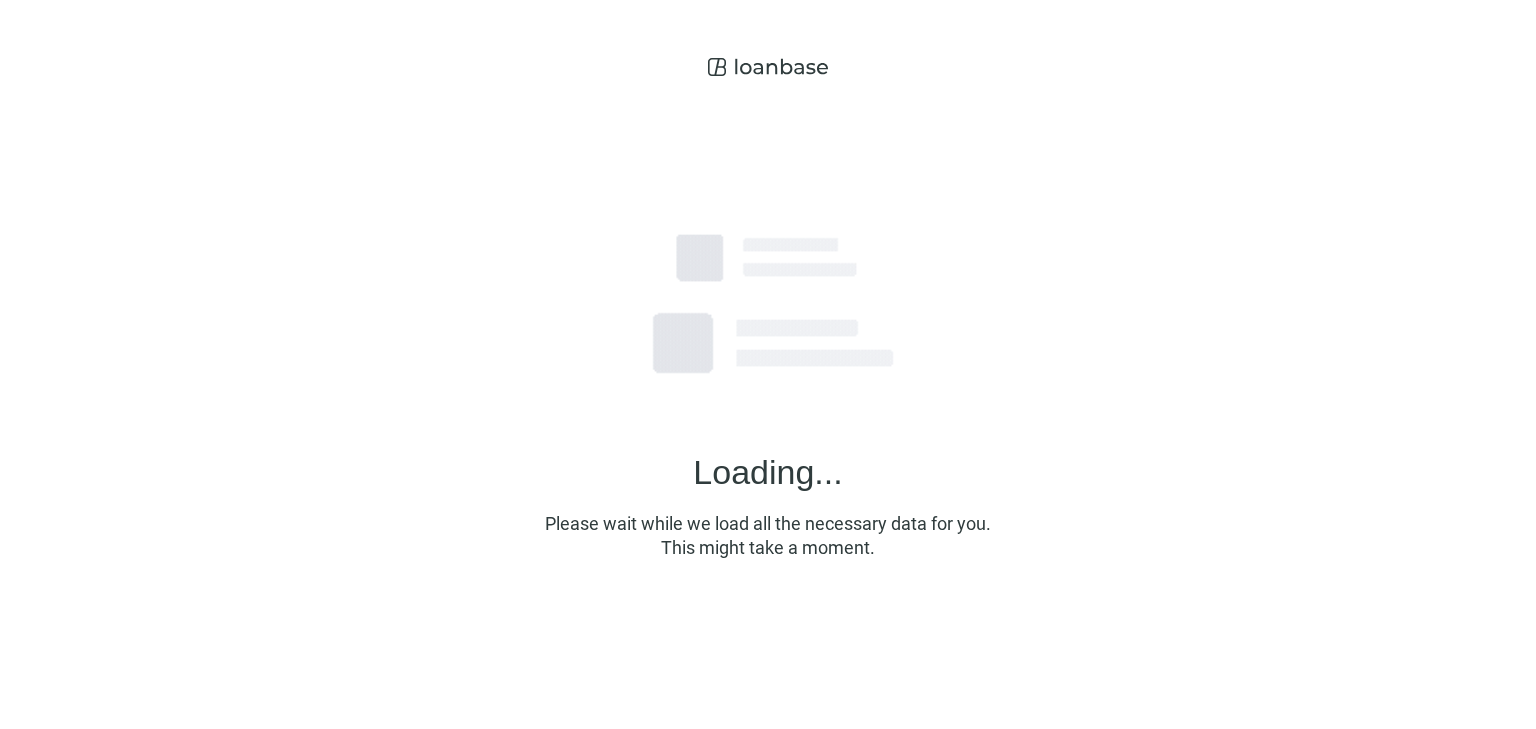 scroll, scrollTop: 0, scrollLeft: 0, axis: both 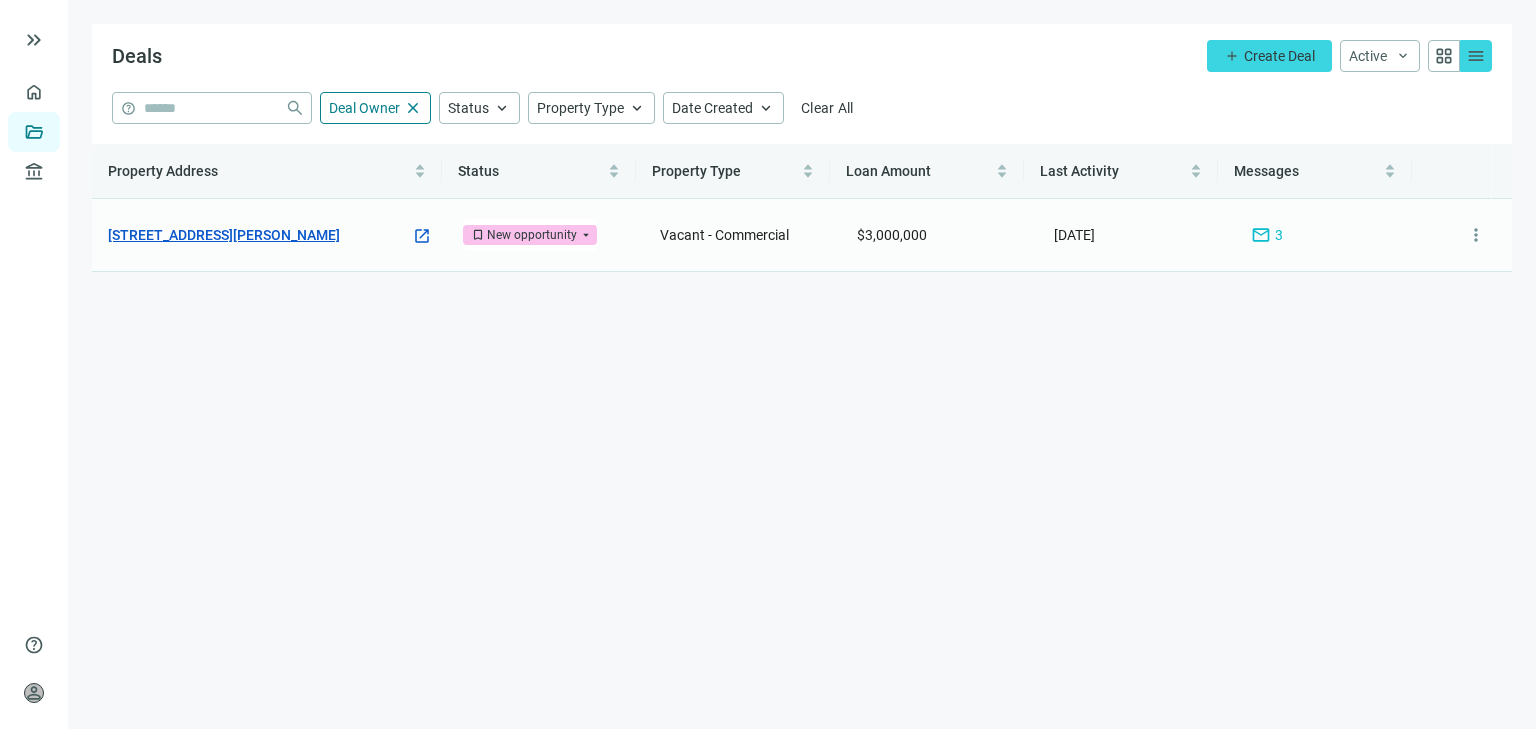 click on "[STREET_ADDRESS][PERSON_NAME]" at bounding box center (224, 235) 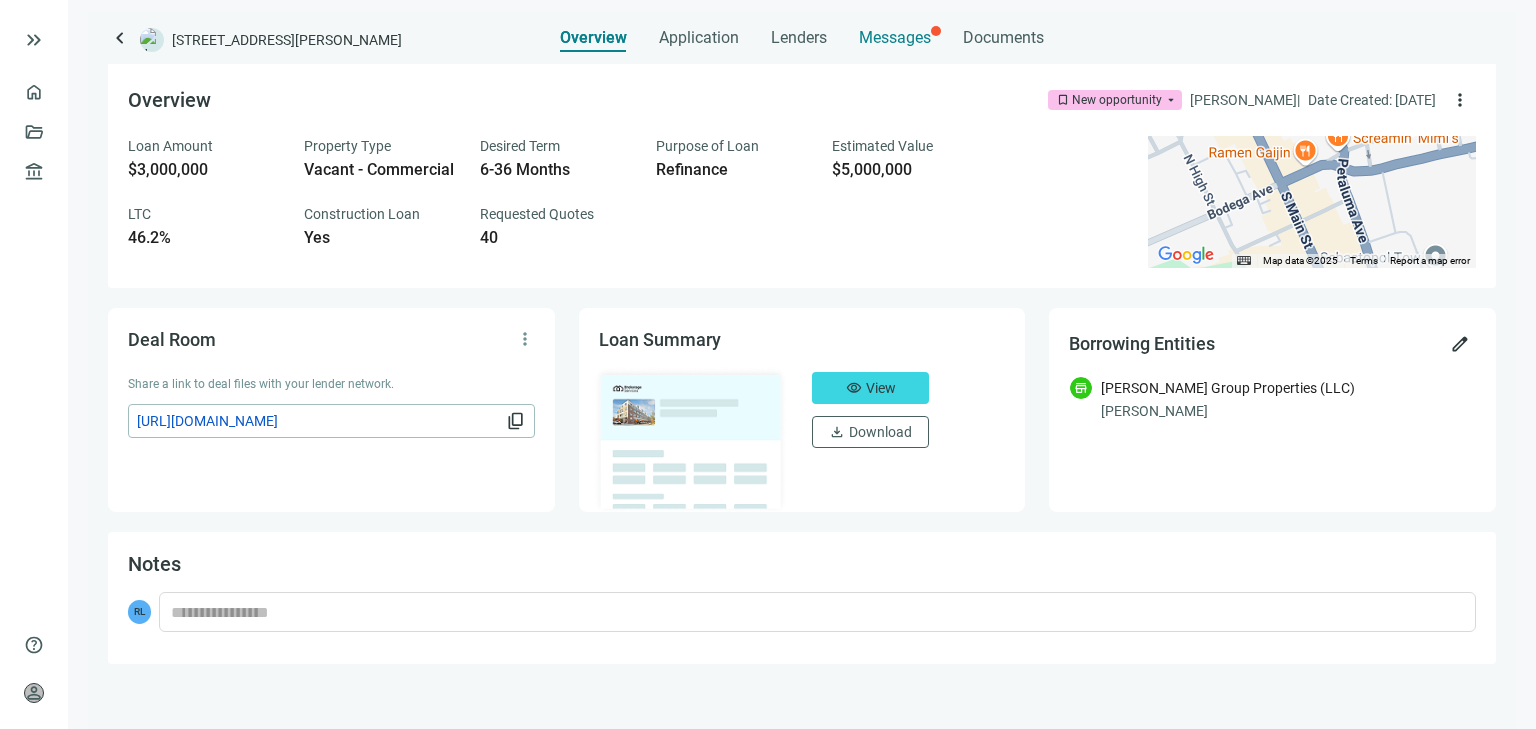 click on "Messages" at bounding box center [895, 37] 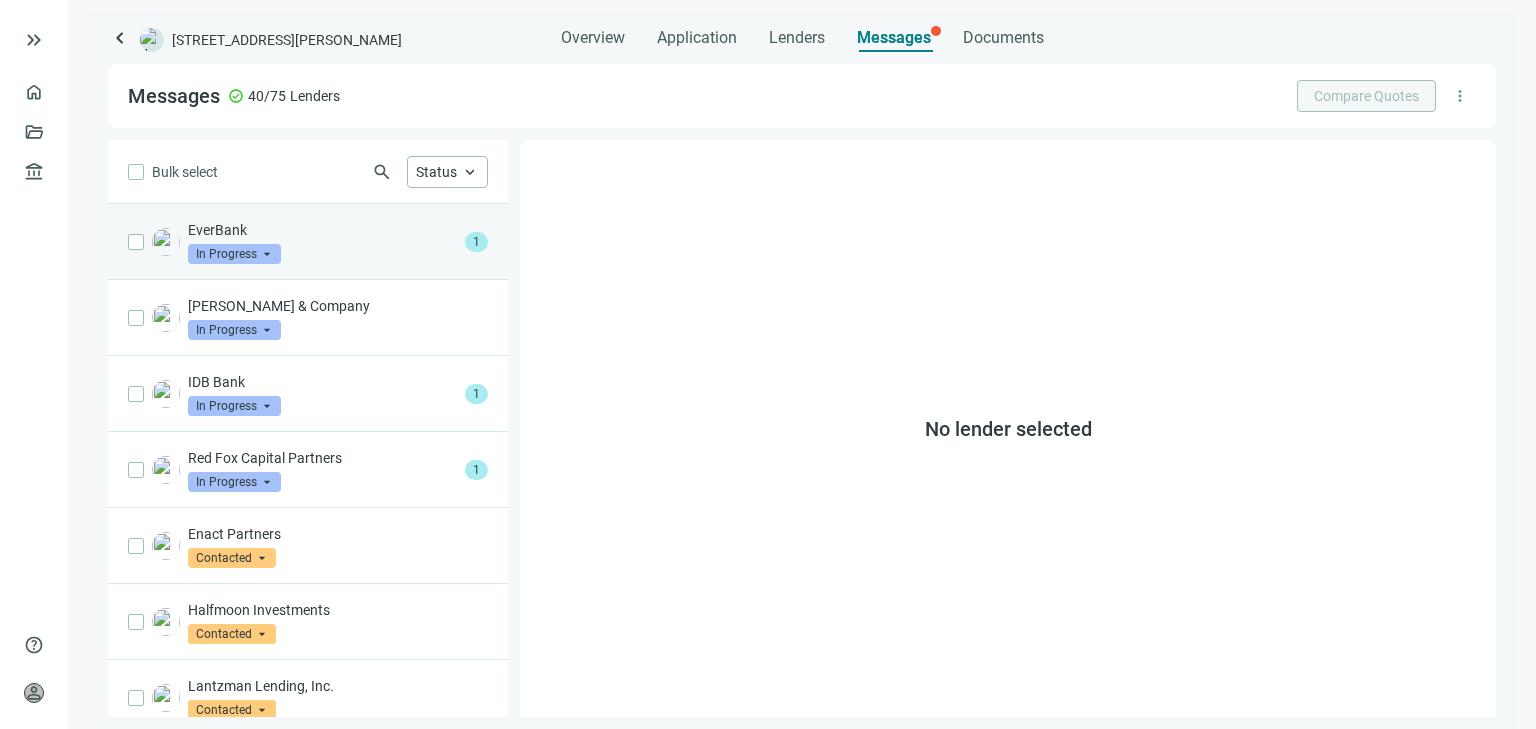 click on "EverBank" at bounding box center (322, 230) 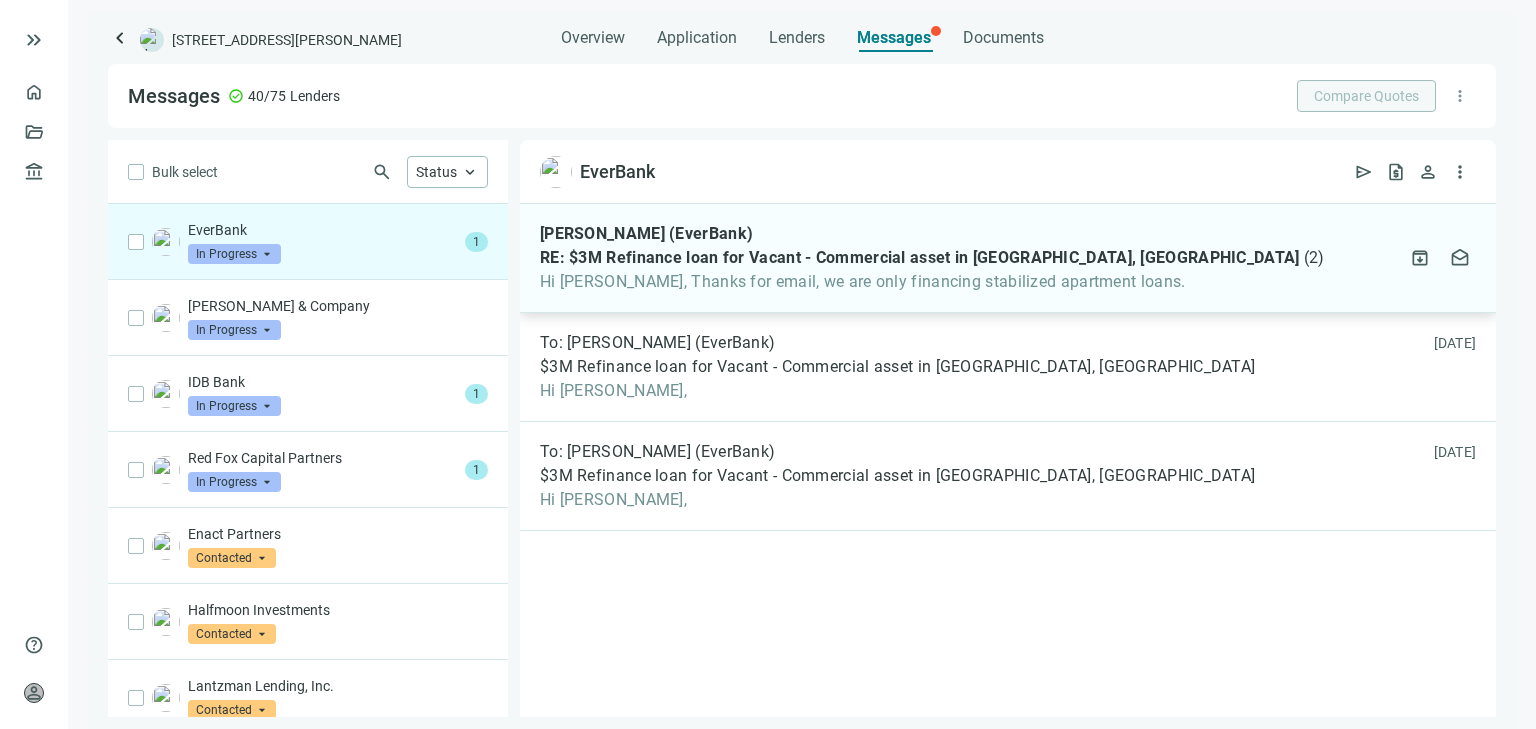 click on "Jim Karpontinis (EverBank)" at bounding box center [932, 234] 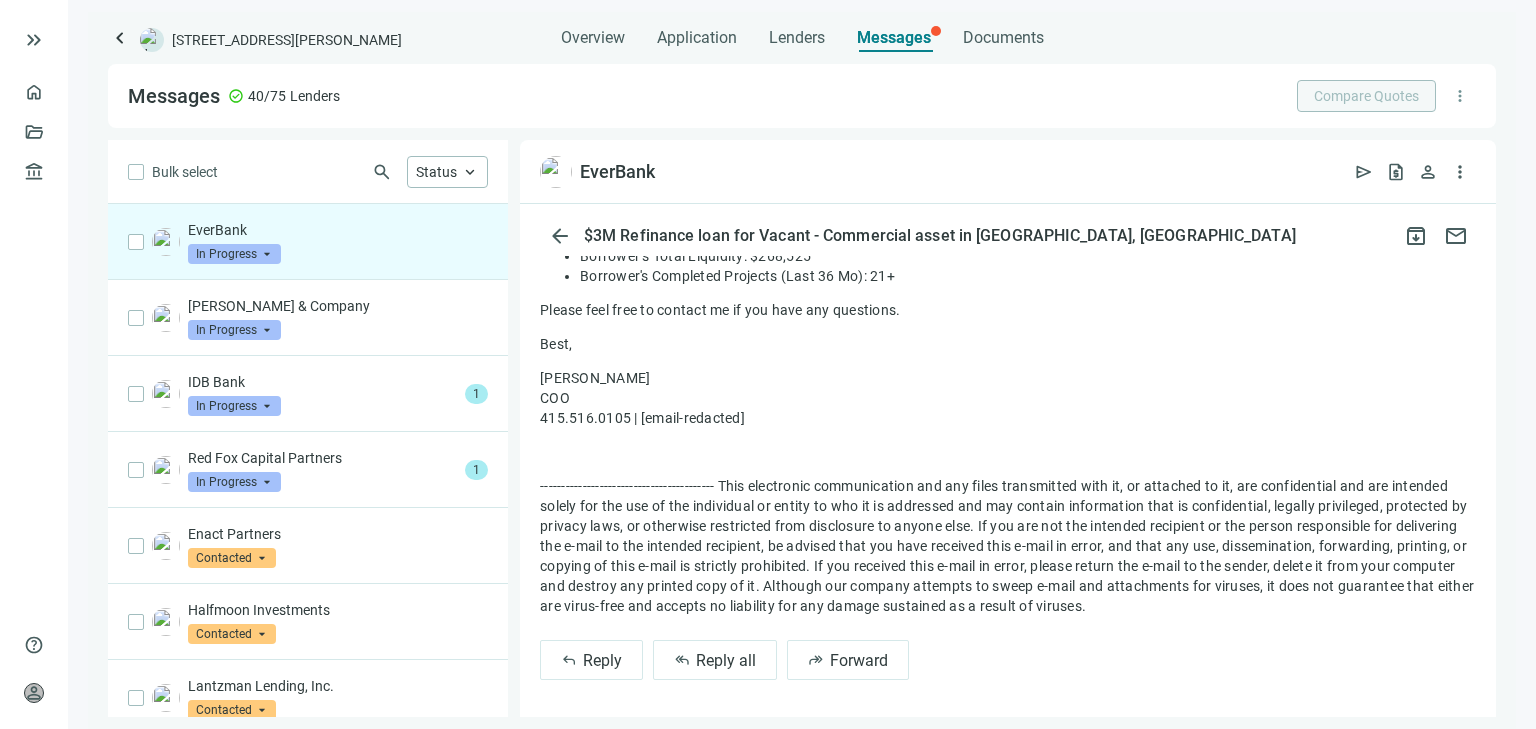 scroll, scrollTop: 1125, scrollLeft: 0, axis: vertical 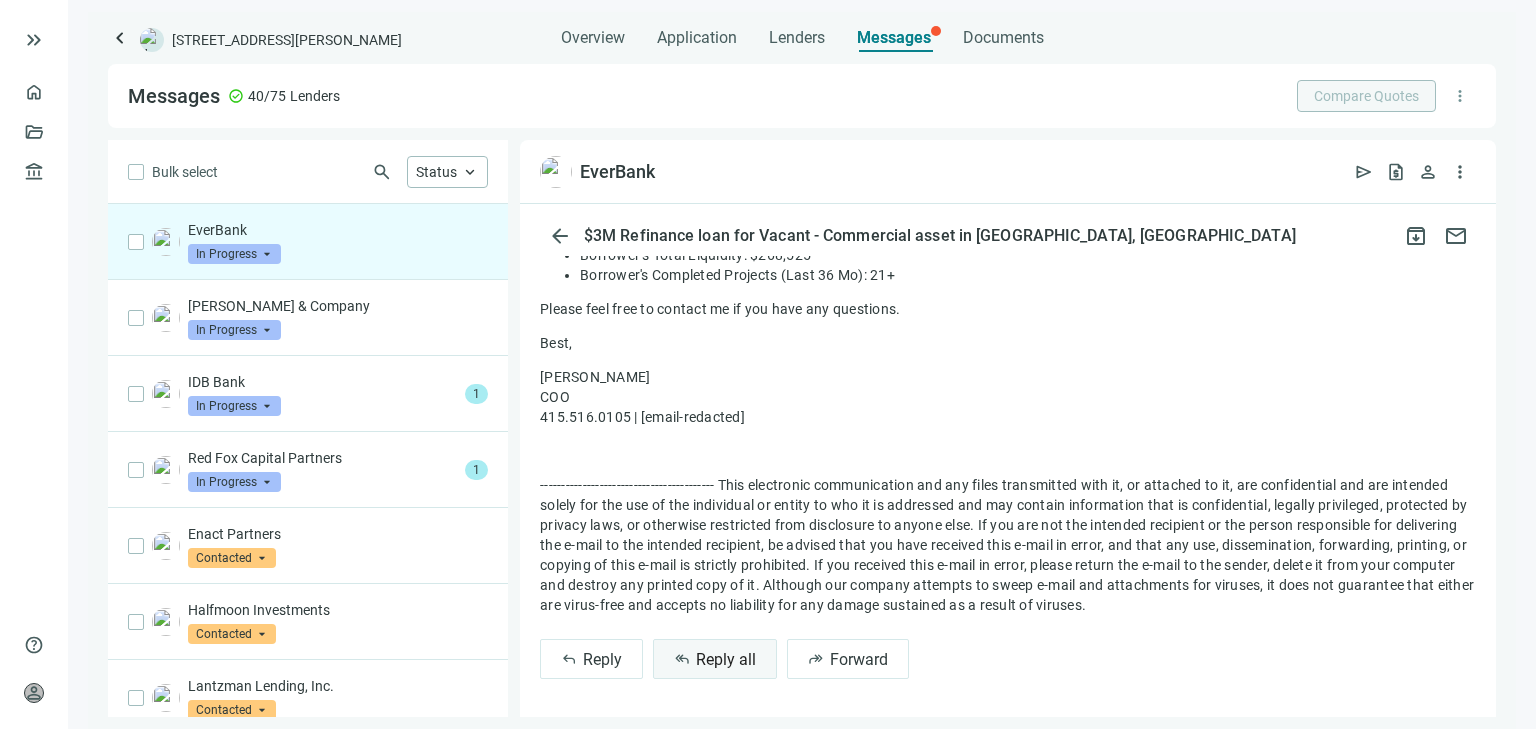 click on "reply_all Reply all" at bounding box center (715, 659) 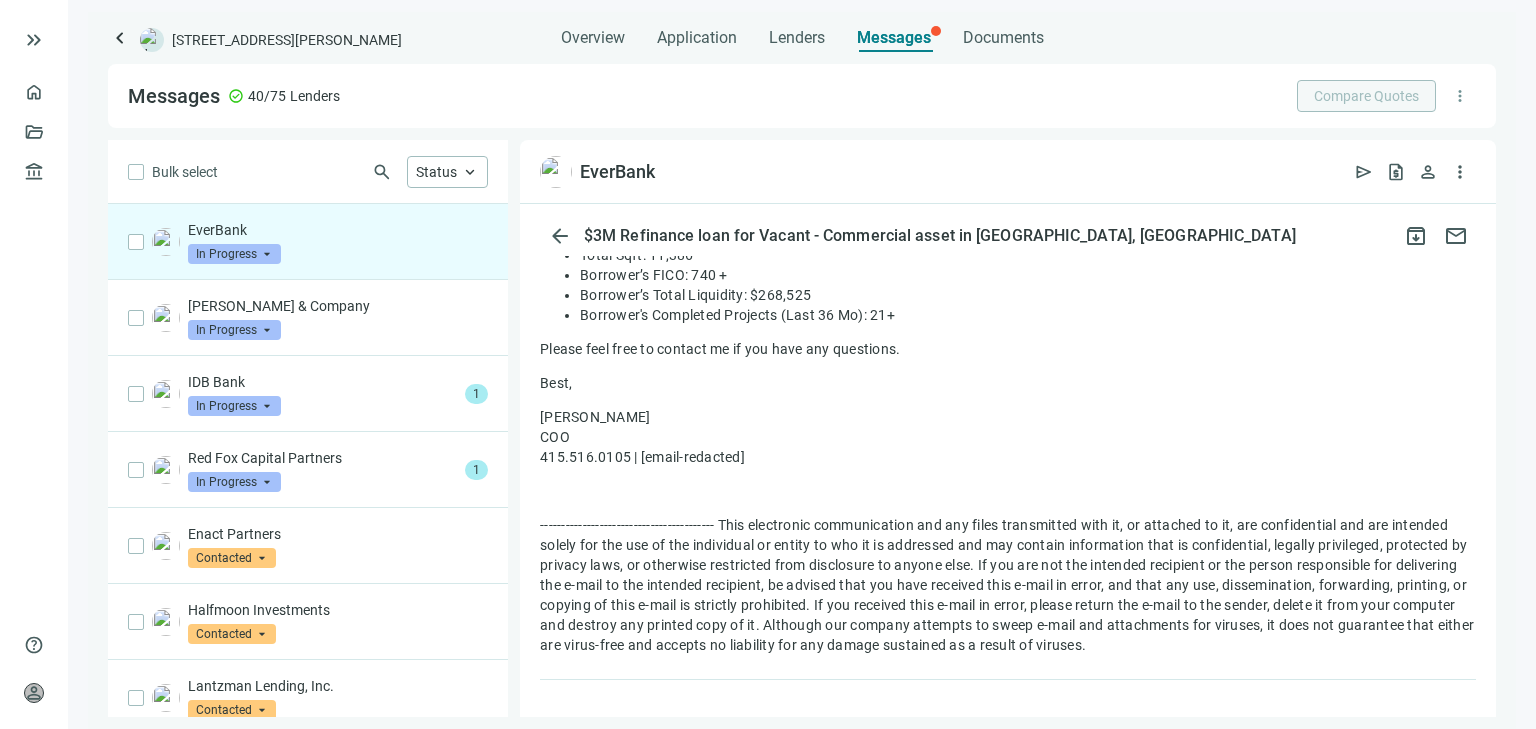 scroll, scrollTop: 1125, scrollLeft: 0, axis: vertical 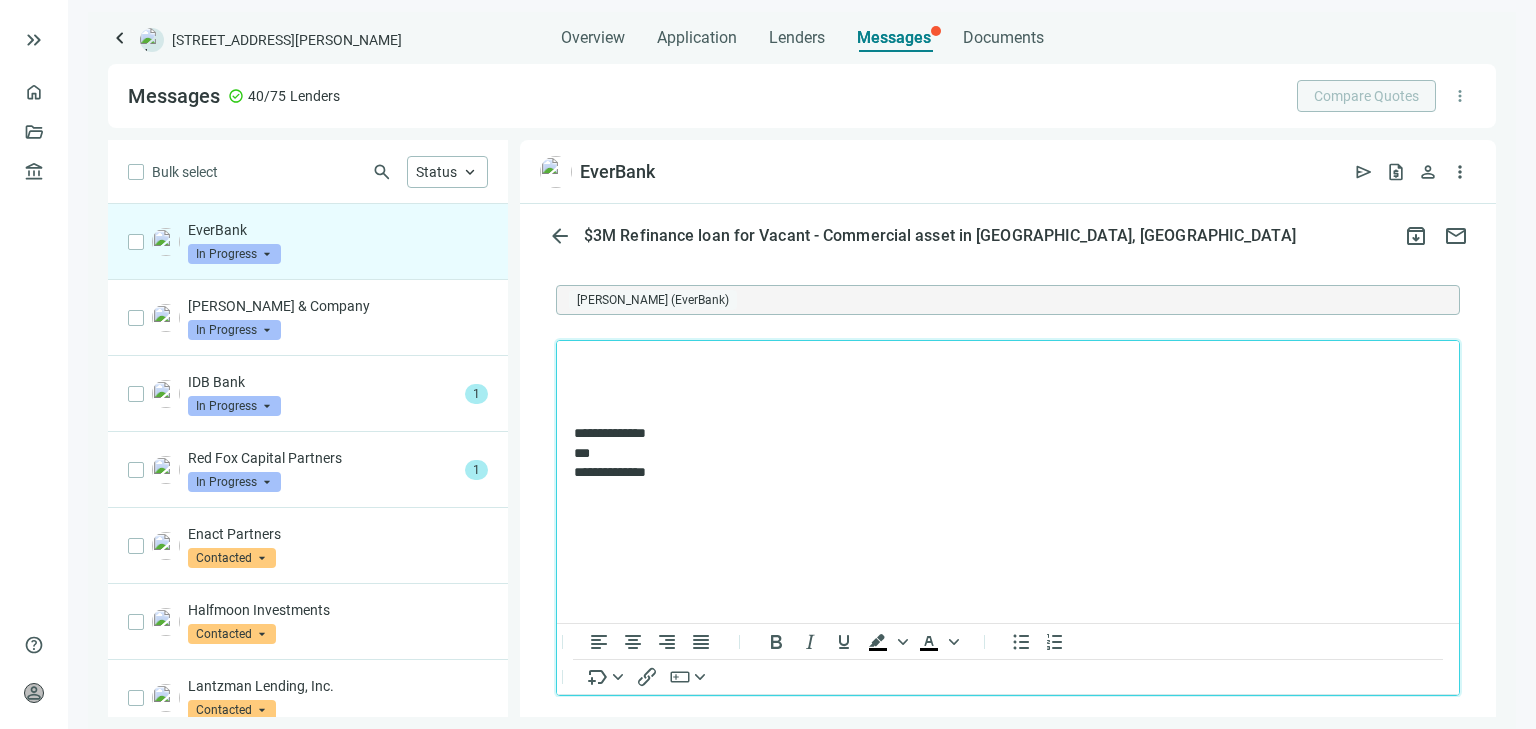 type 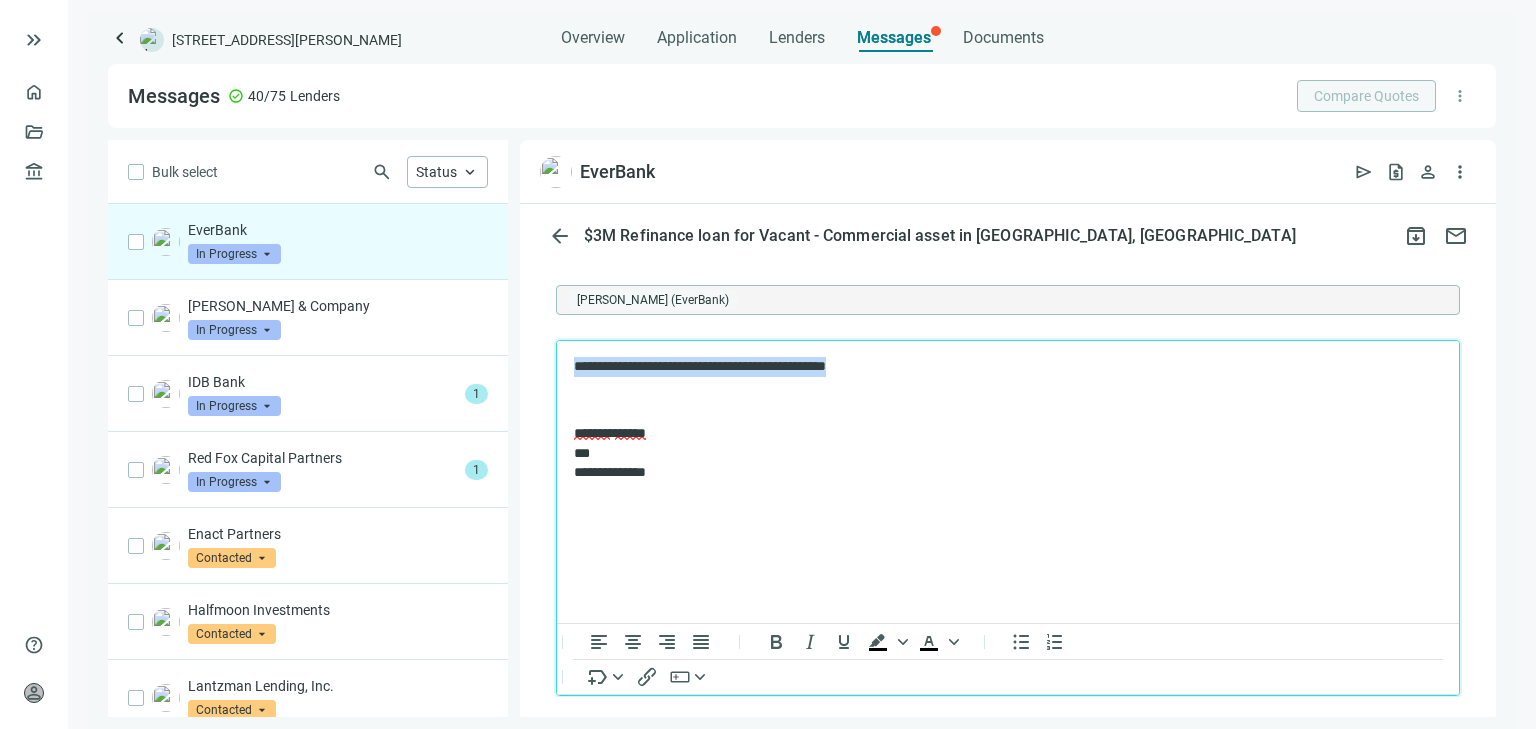 drag, startPoint x: 577, startPoint y: 365, endPoint x: 1173, endPoint y: 365, distance: 596 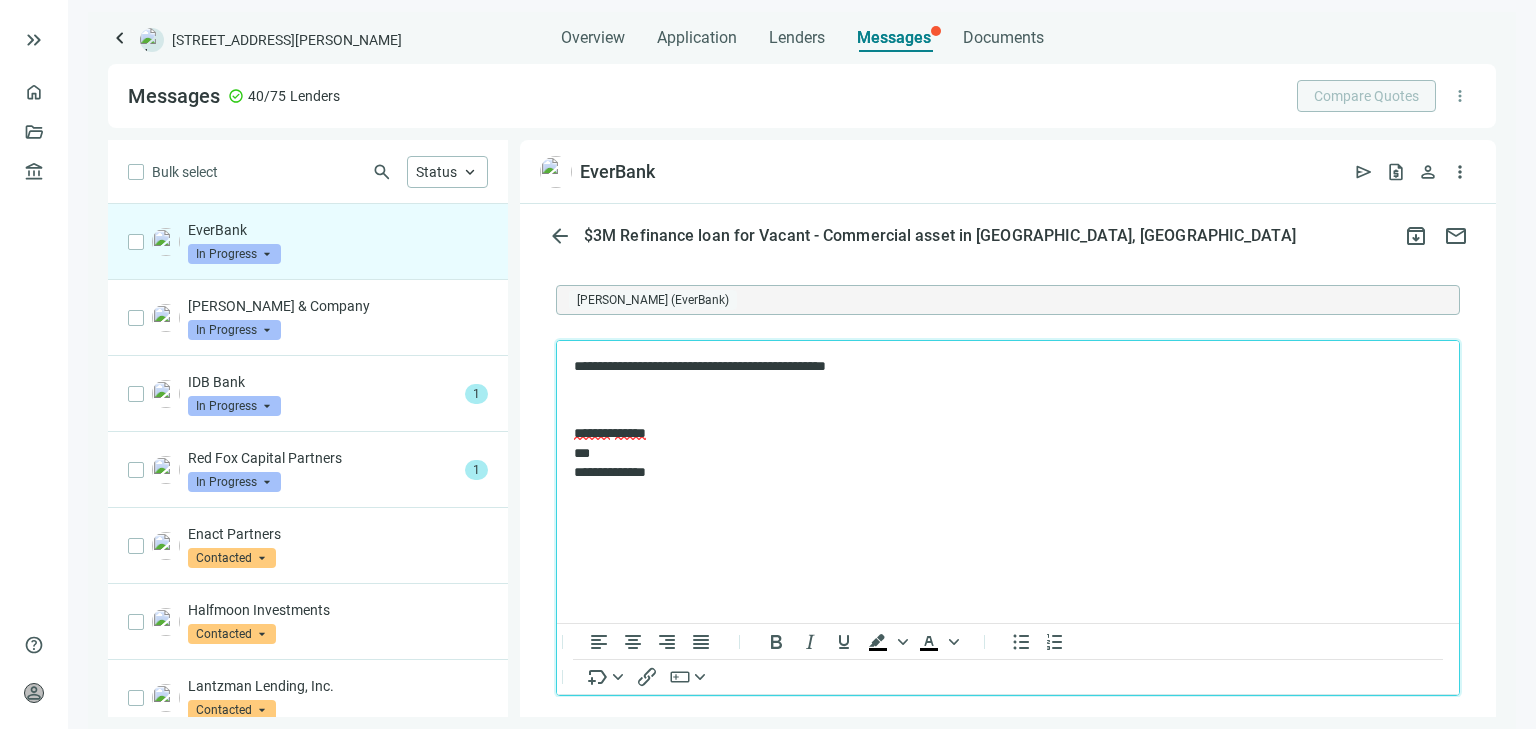 click on "**********" at bounding box center [1008, 420] 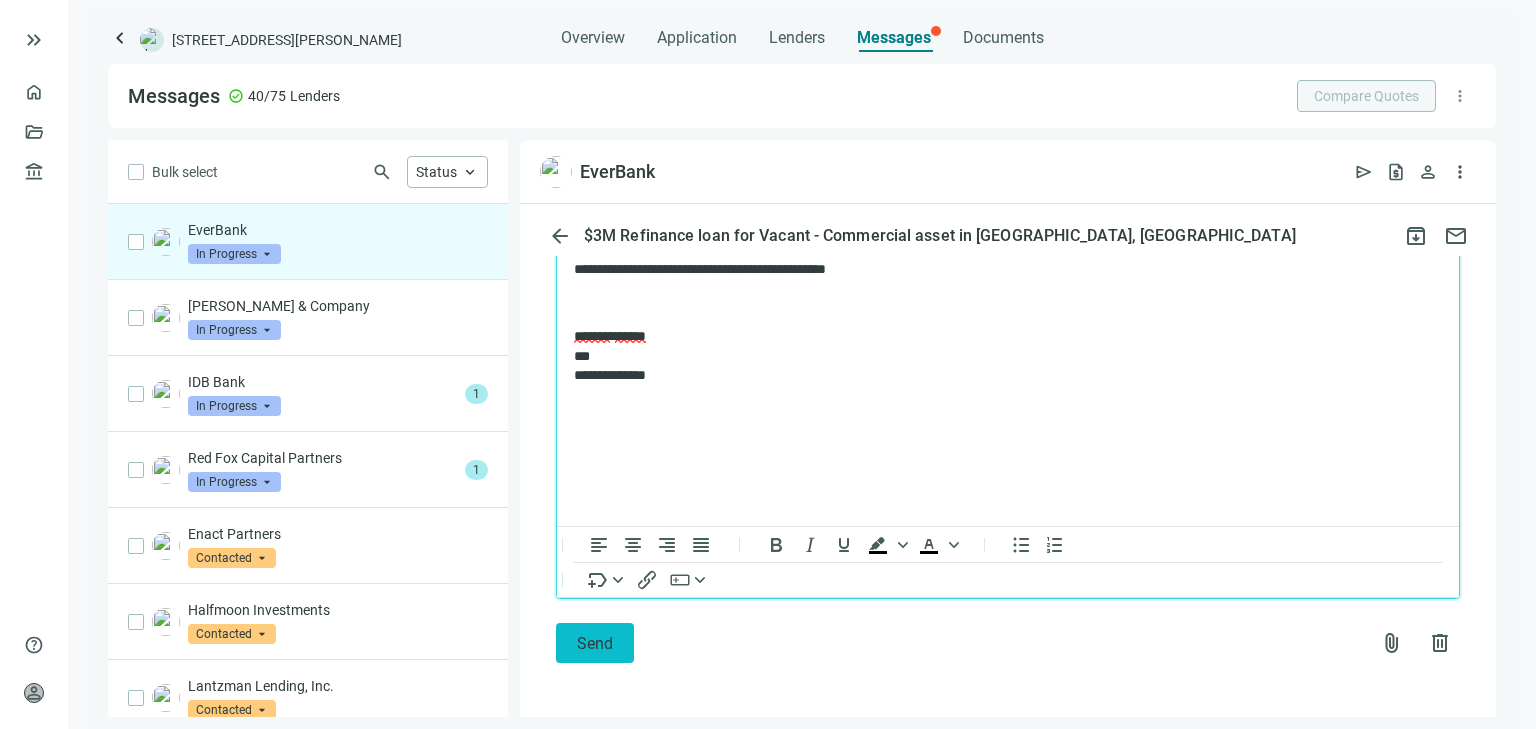 click on "Send" at bounding box center [595, 643] 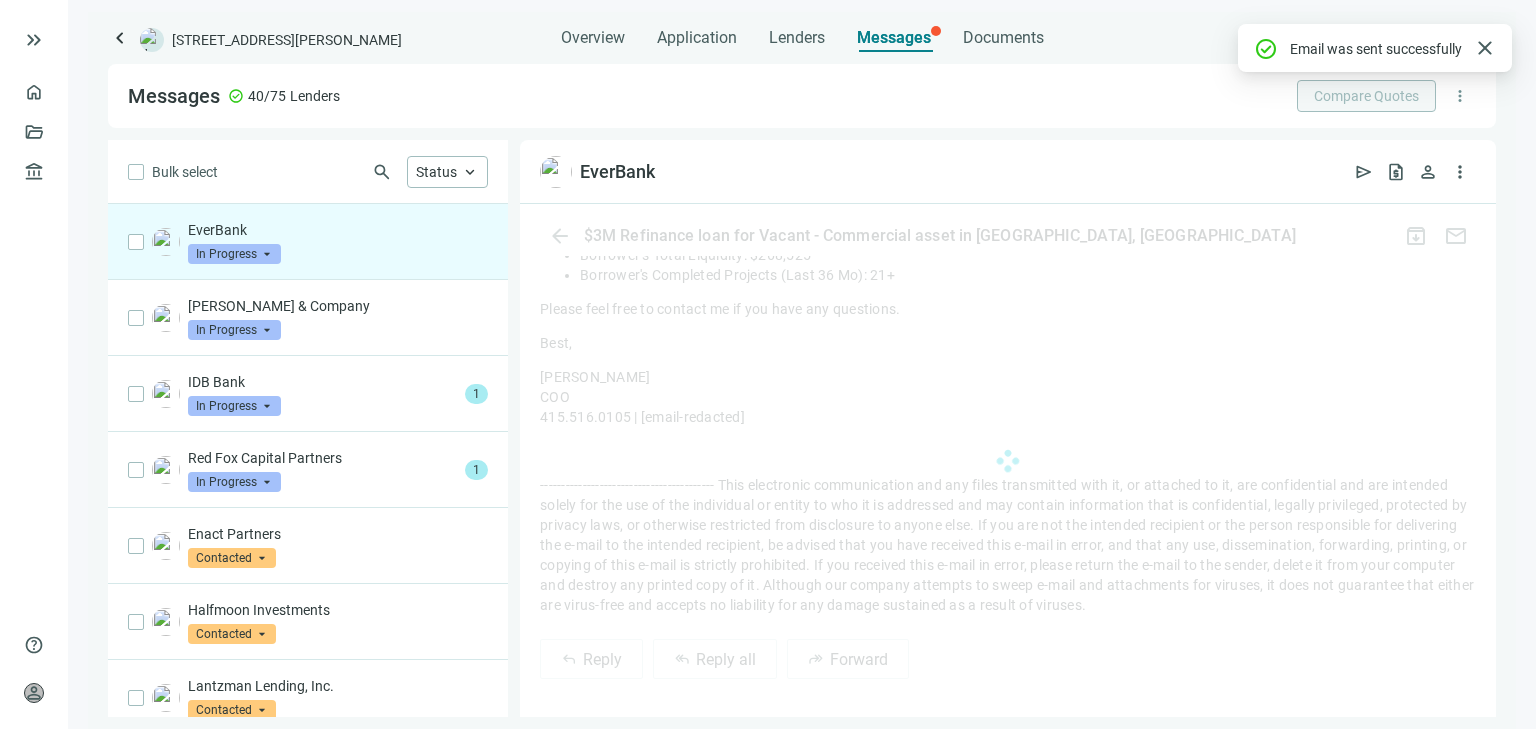 scroll, scrollTop: 1442, scrollLeft: 0, axis: vertical 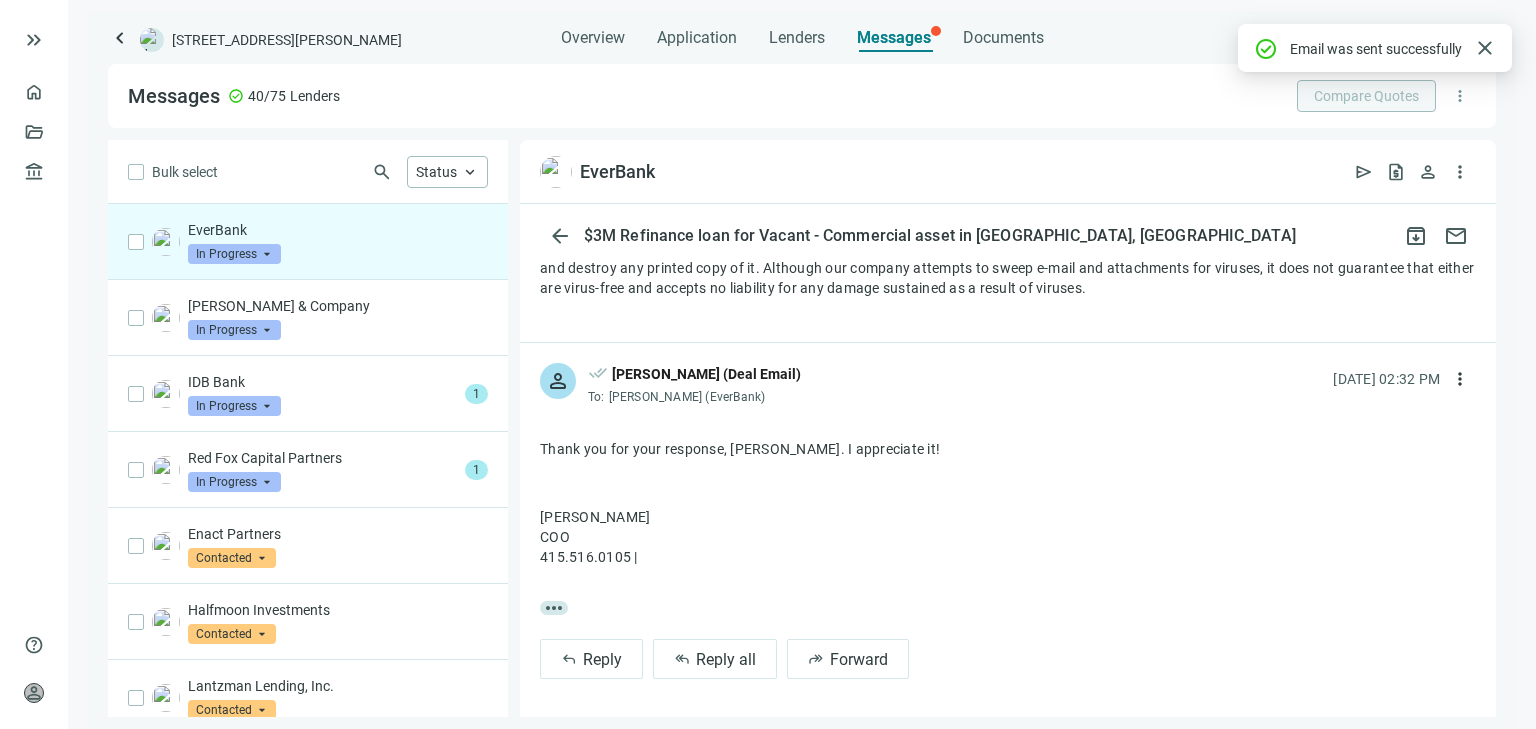 click on "In Progress" at bounding box center (234, 254) 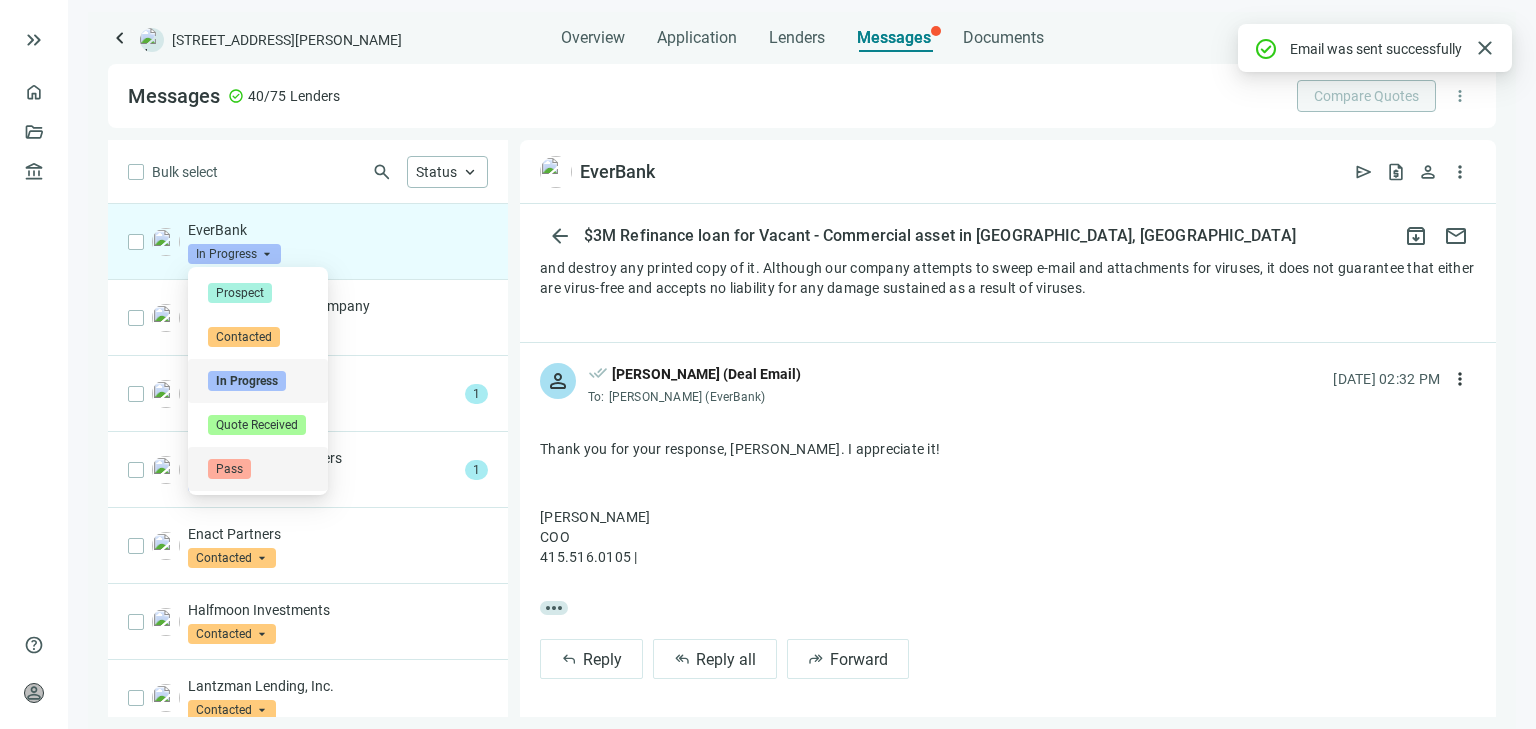 click on "Pass" at bounding box center [229, 469] 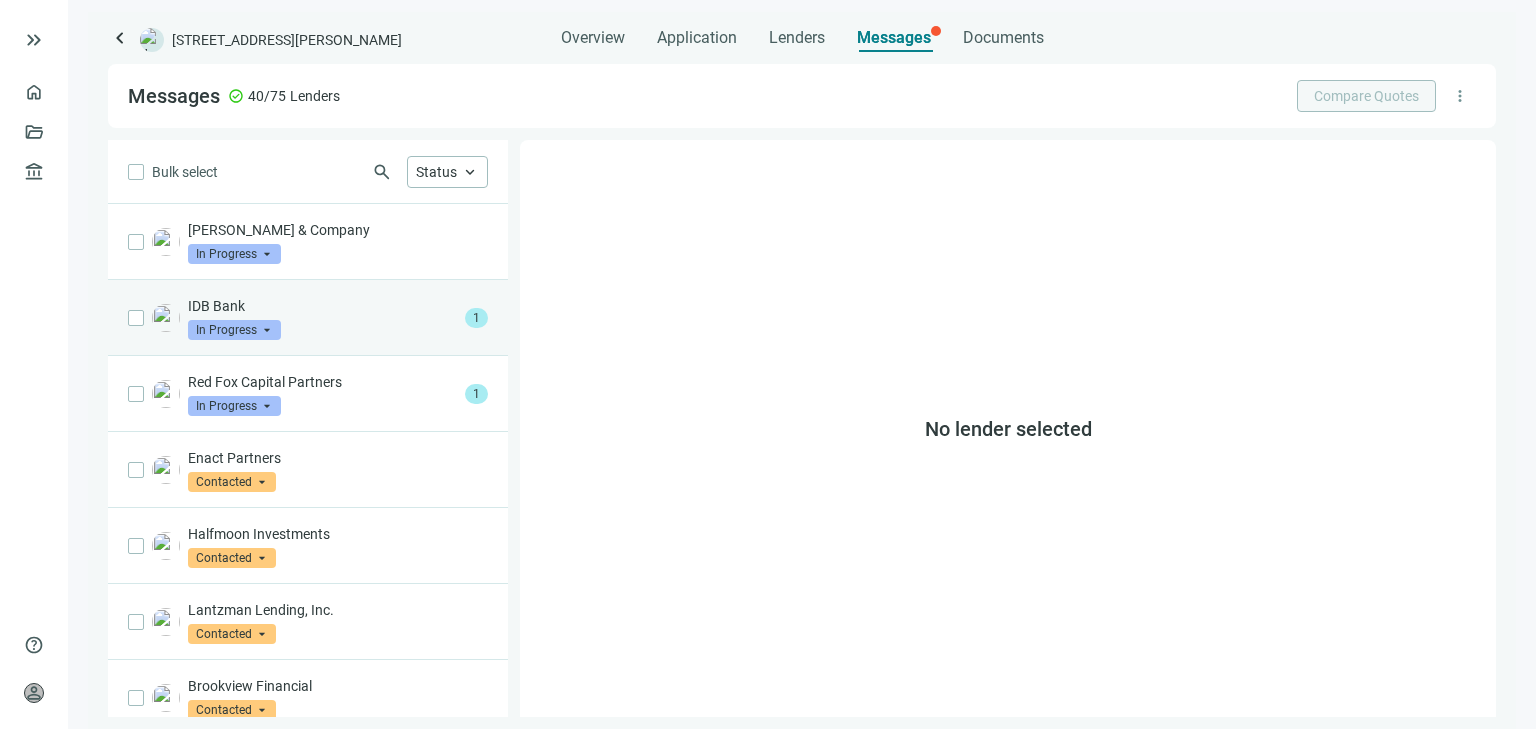 click on "IDB Bank" at bounding box center [322, 306] 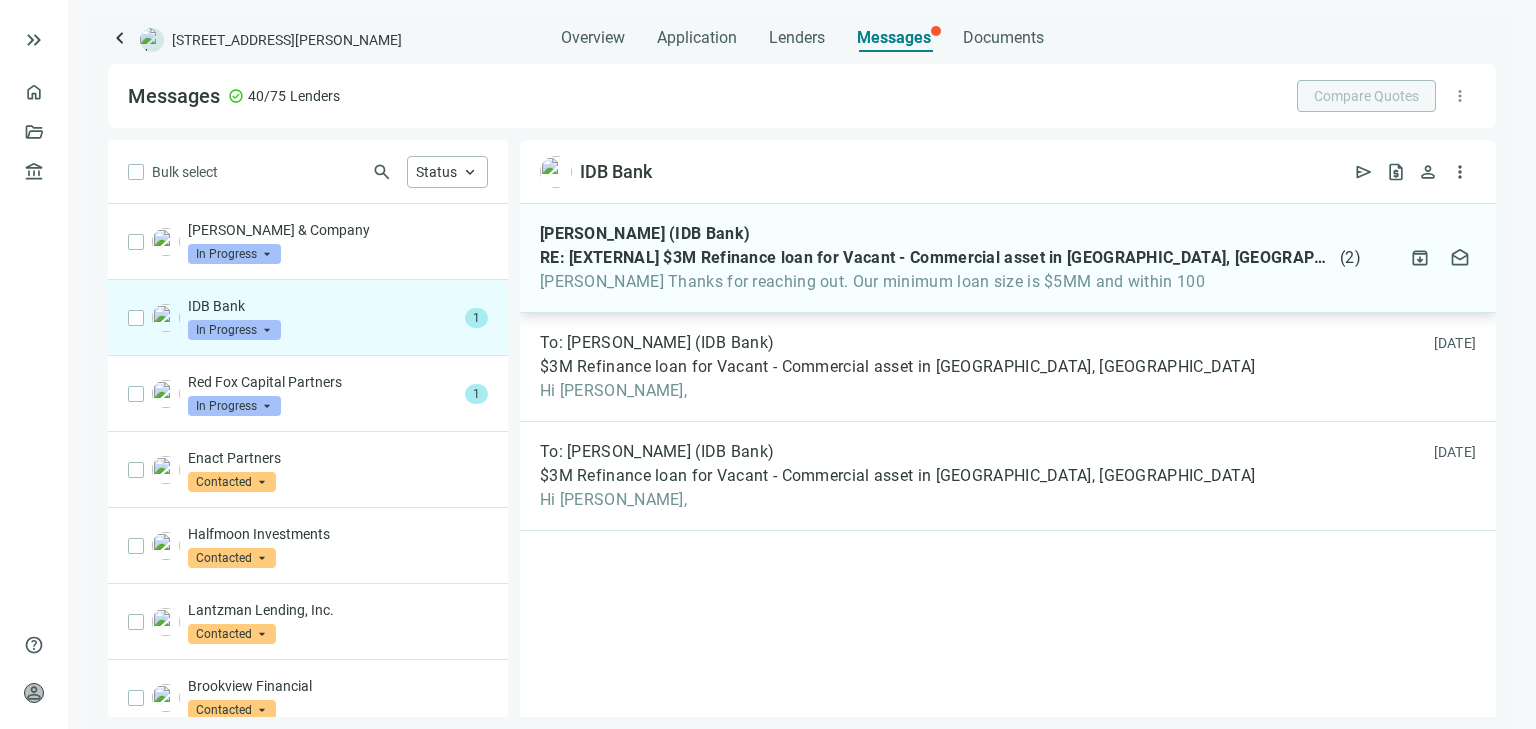 click on "[PERSON_NAME] (IDB Bank)" at bounding box center (950, 234) 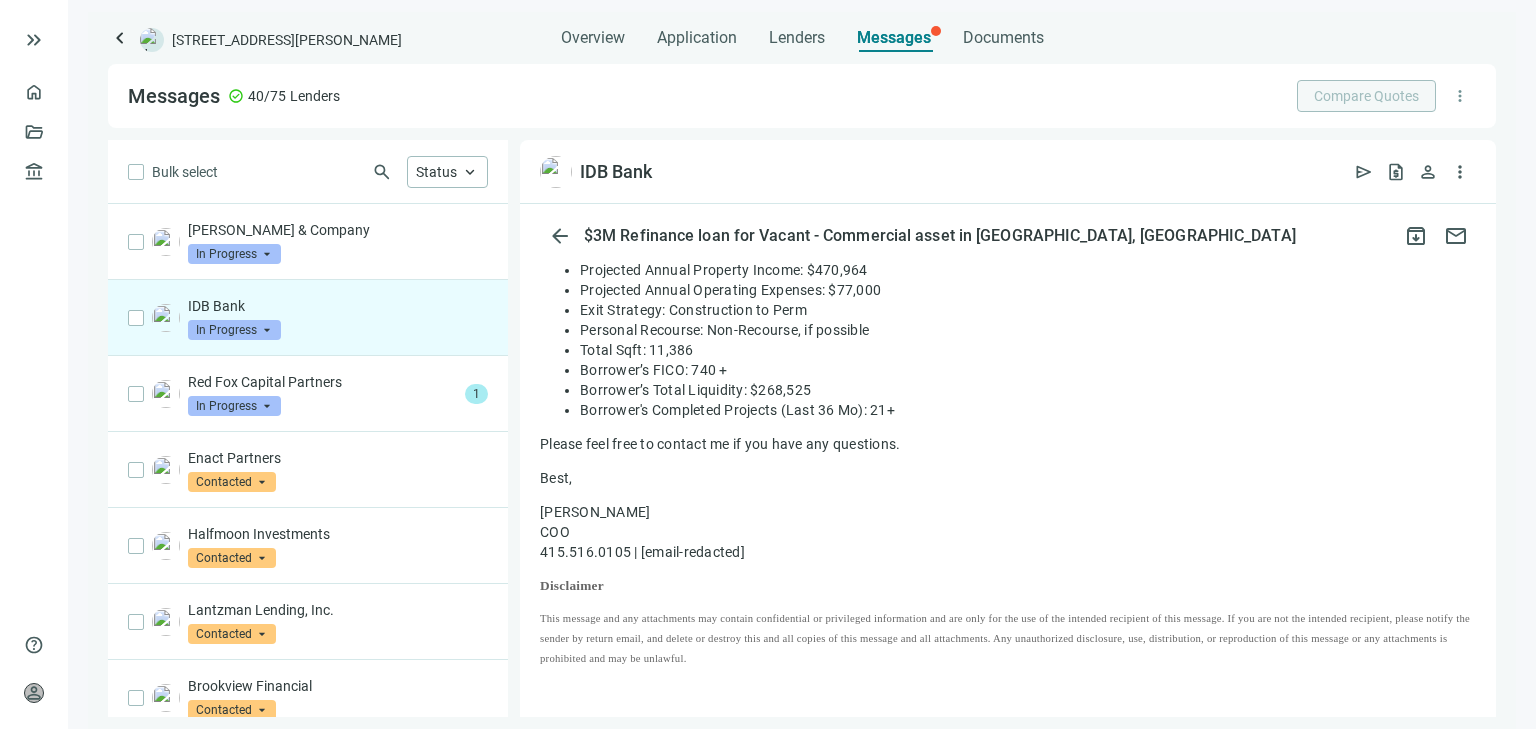 scroll, scrollTop: 1190, scrollLeft: 0, axis: vertical 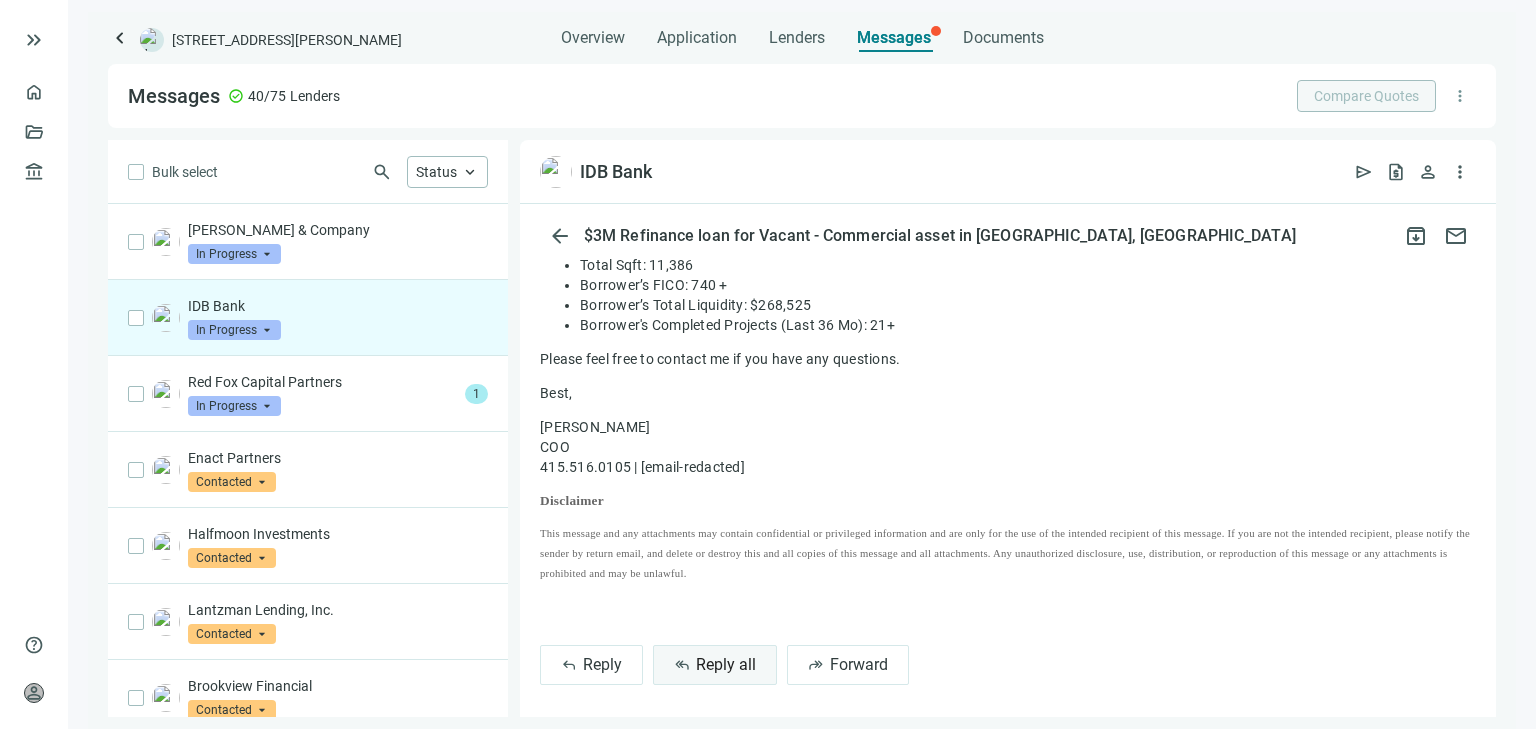 click on "Reply all" at bounding box center [726, 664] 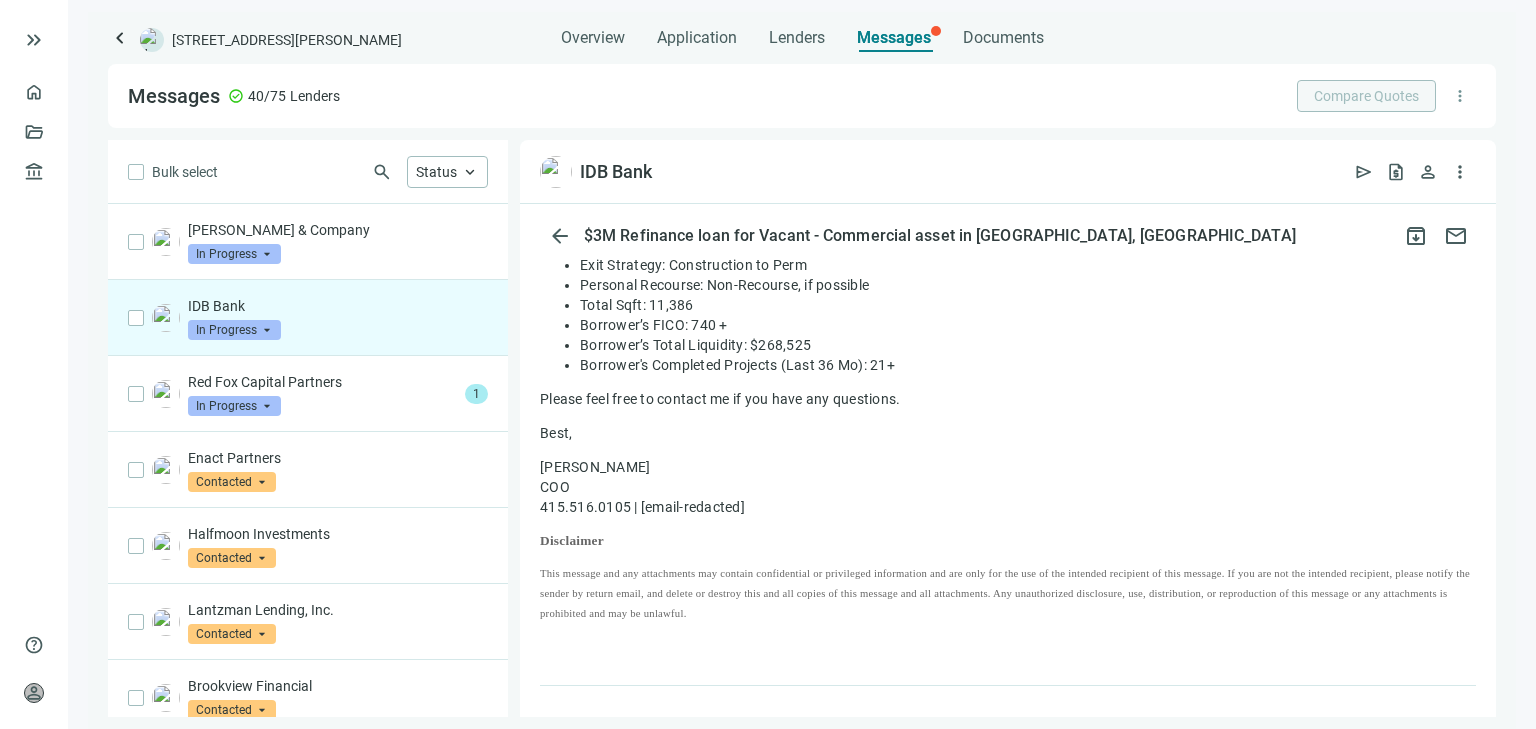 scroll, scrollTop: 1190, scrollLeft: 0, axis: vertical 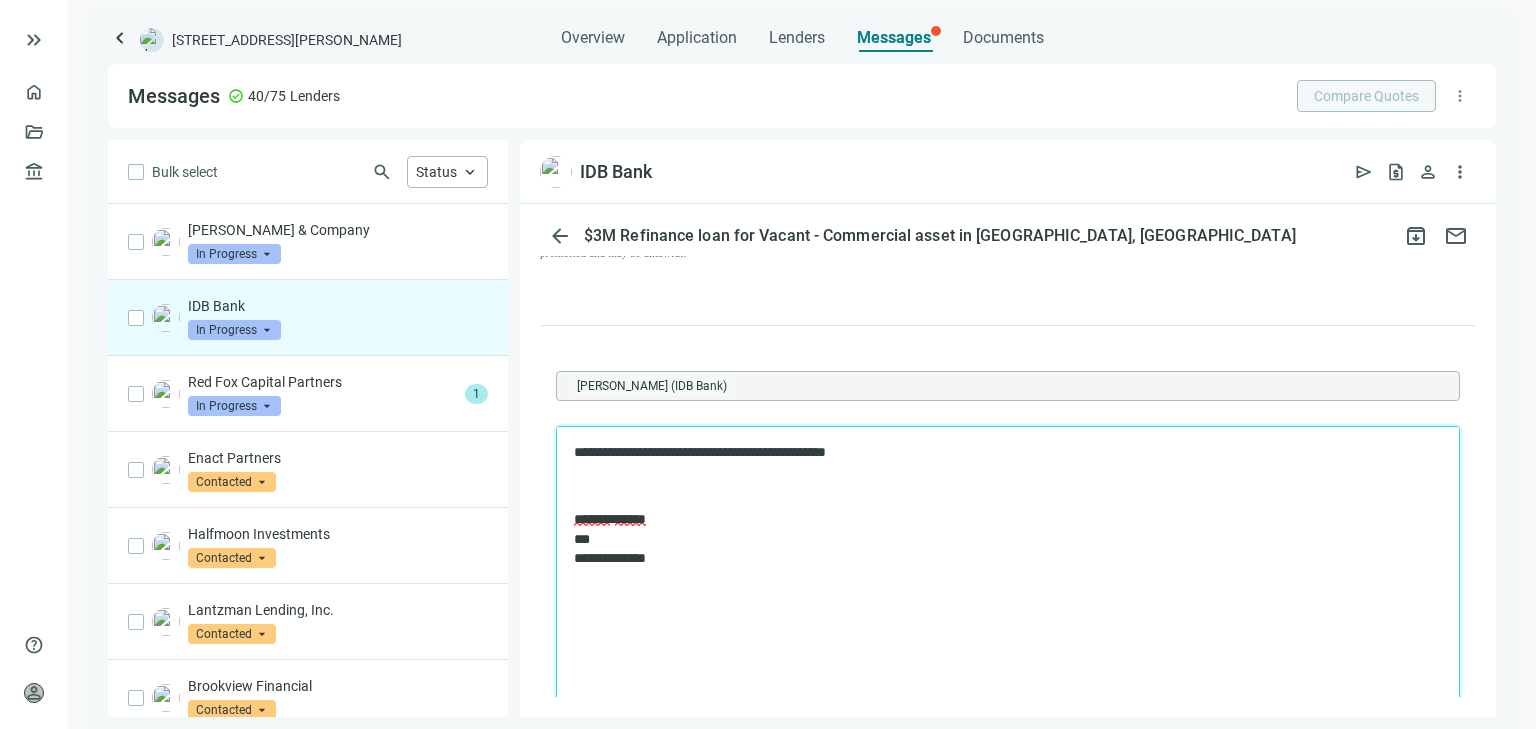 click on "**********" at bounding box center (998, 452) 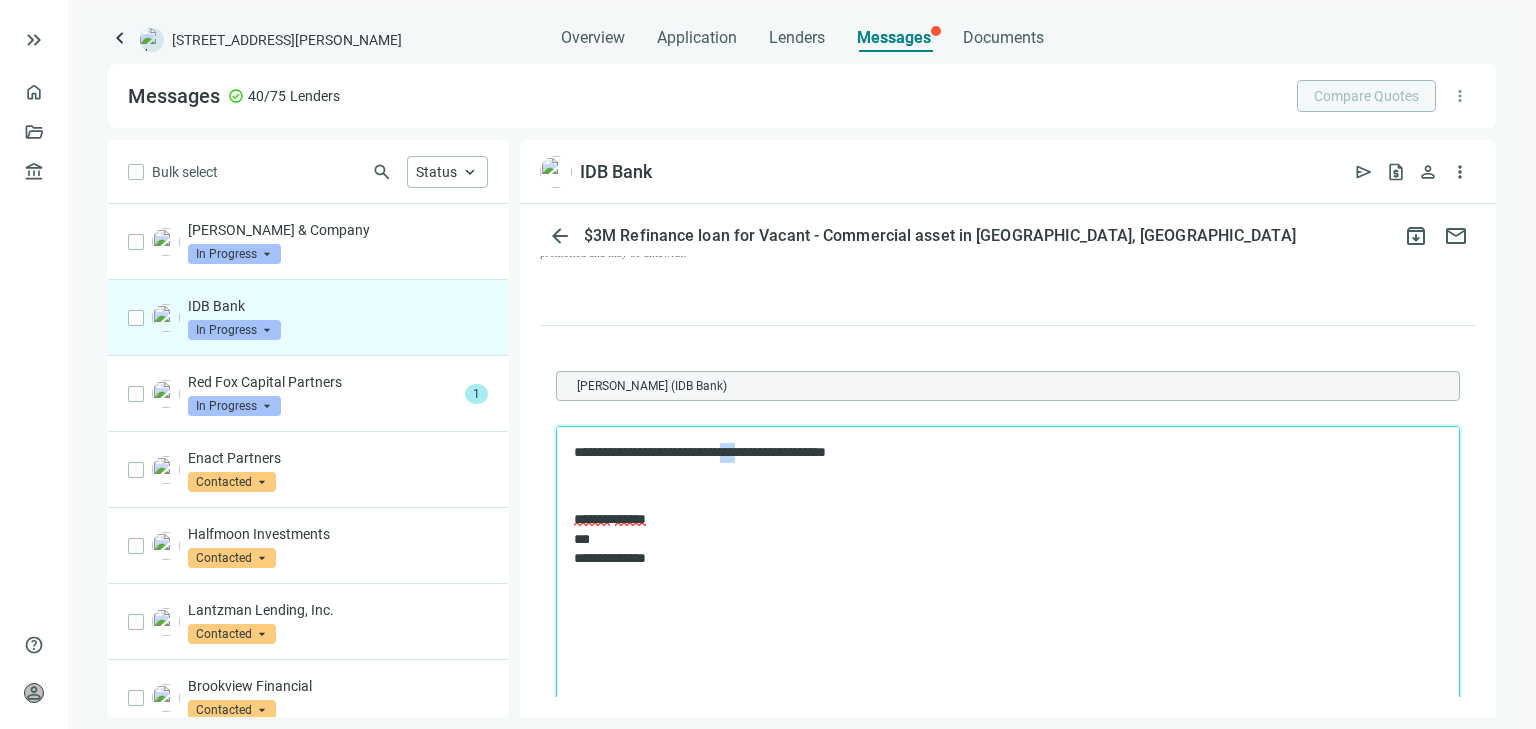 click on "**********" at bounding box center [998, 452] 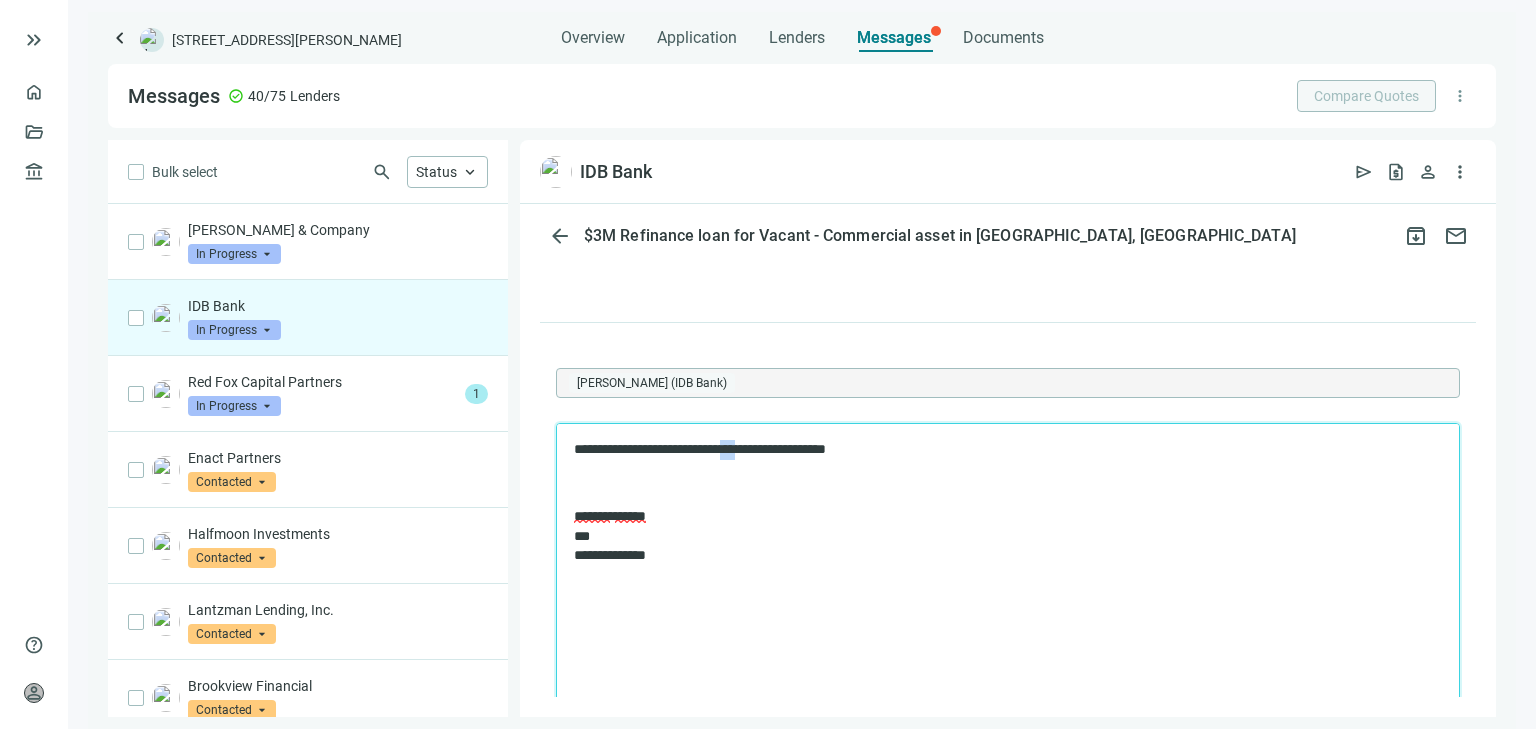 scroll, scrollTop: 1670, scrollLeft: 0, axis: vertical 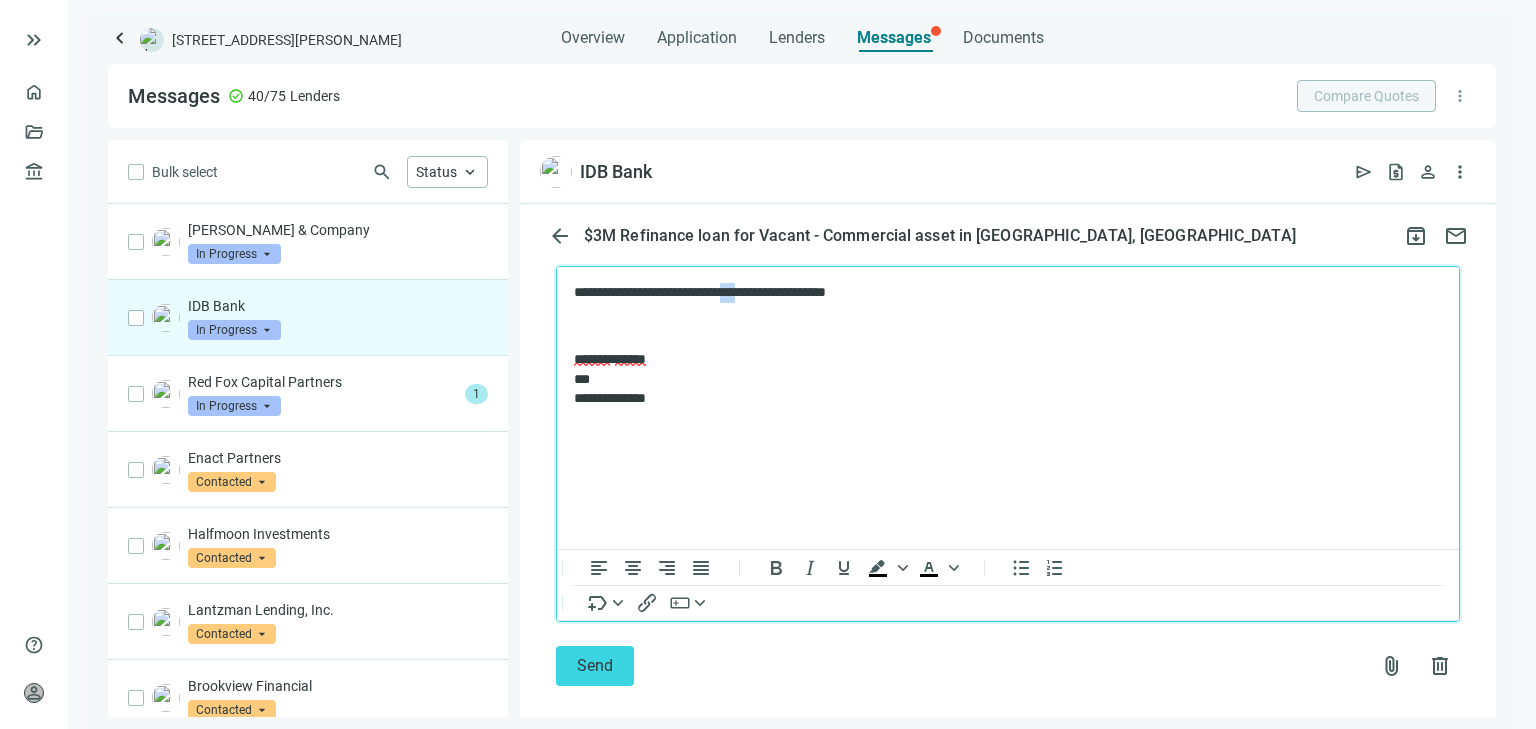 type 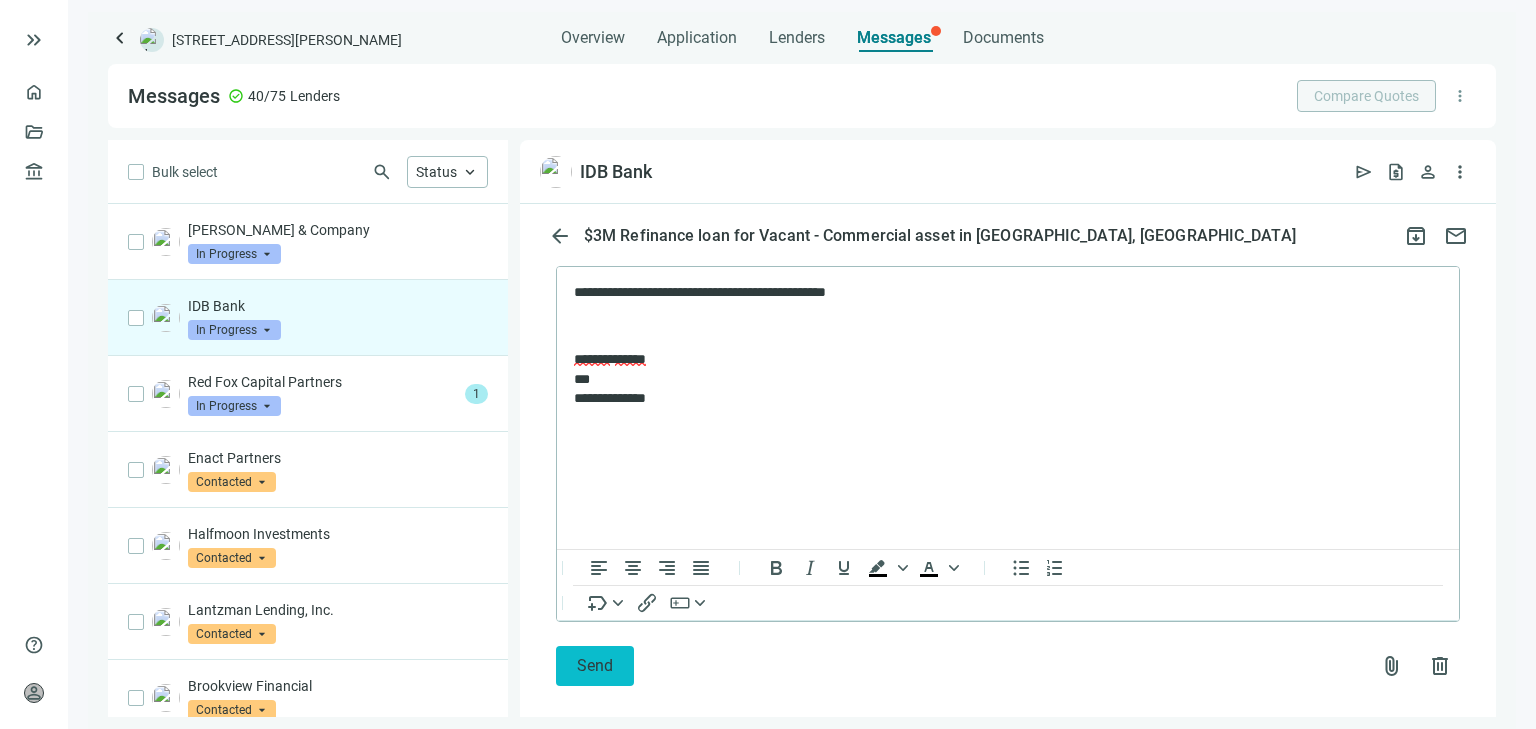 click on "Send" at bounding box center [595, 665] 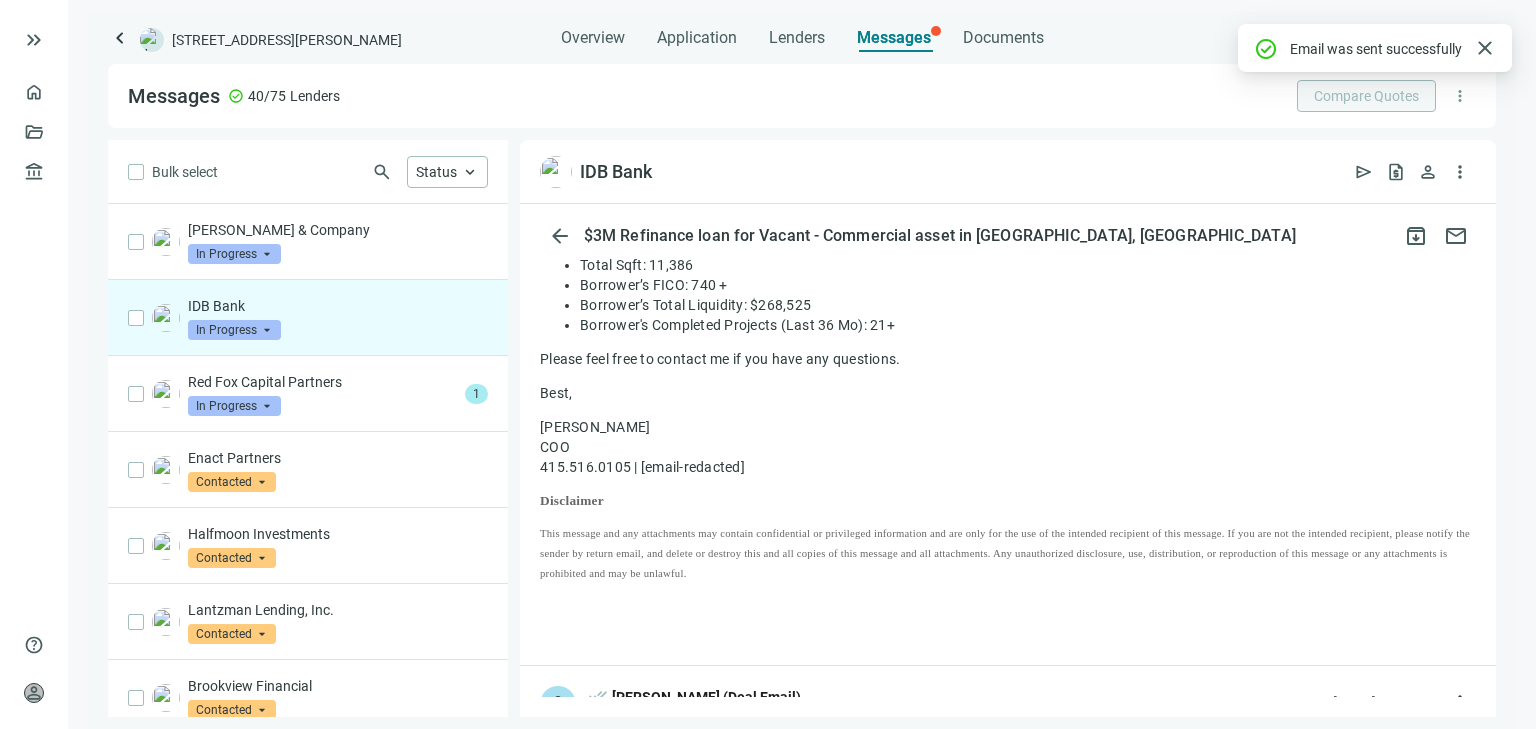 scroll, scrollTop: 1507, scrollLeft: 0, axis: vertical 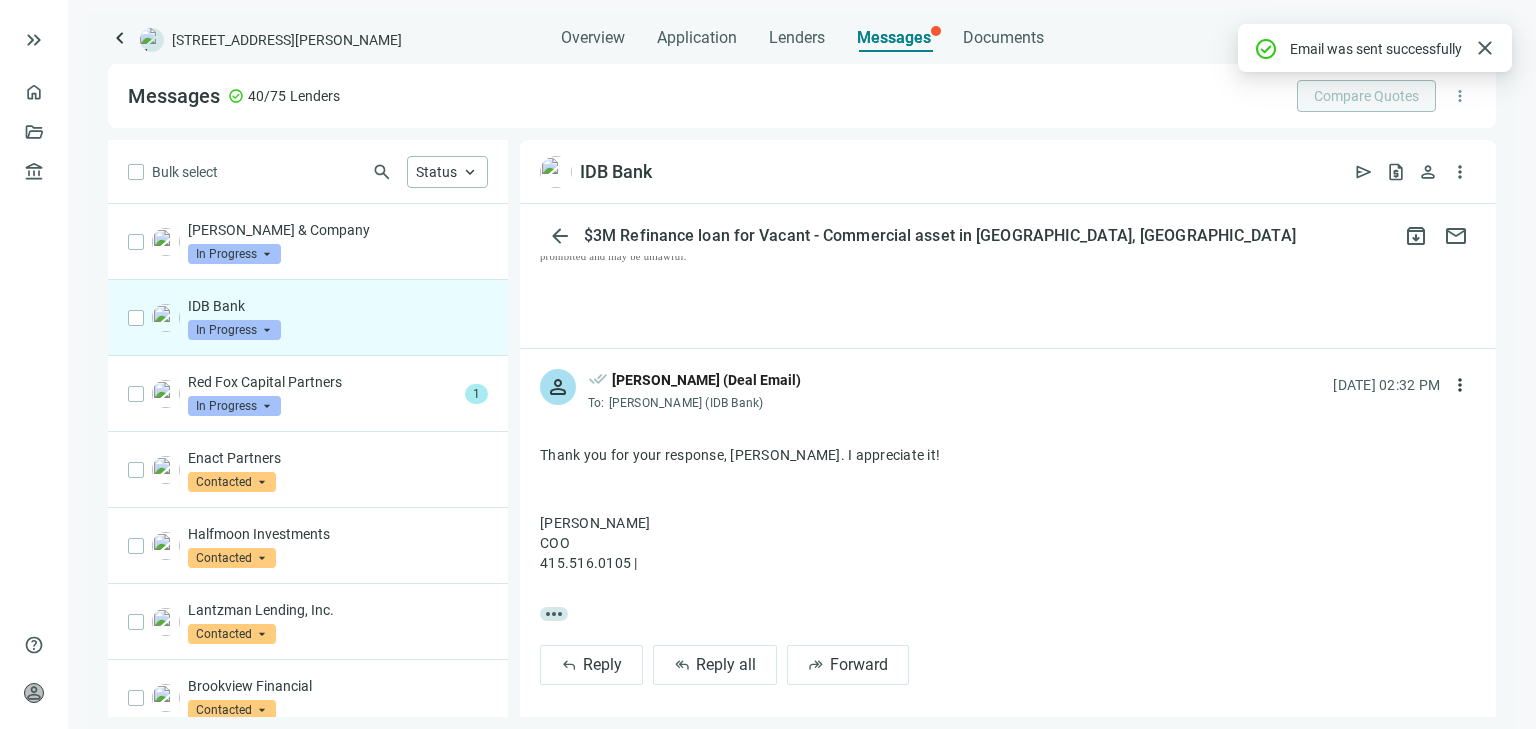 click on "In Progress" at bounding box center [234, 330] 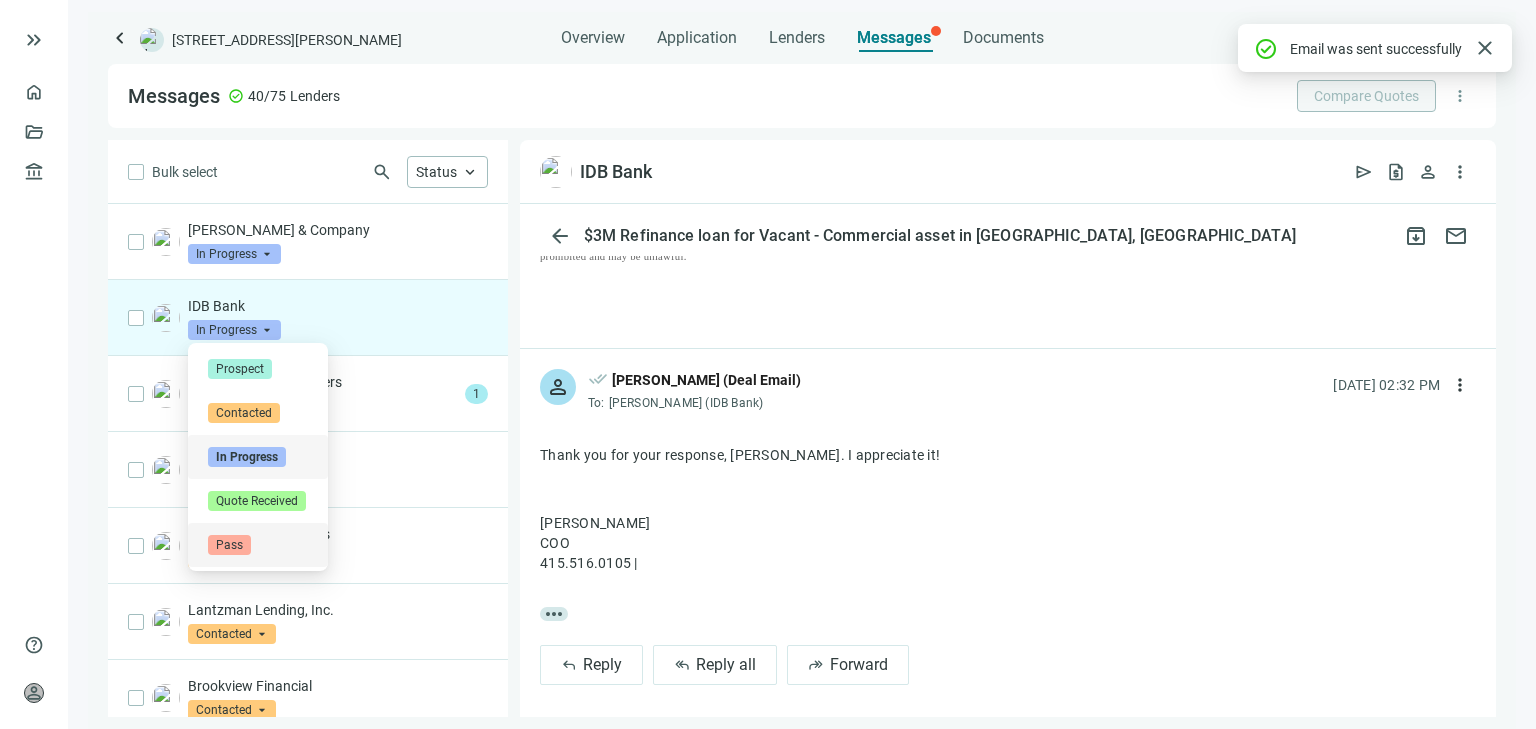 click on "Pass" at bounding box center [229, 545] 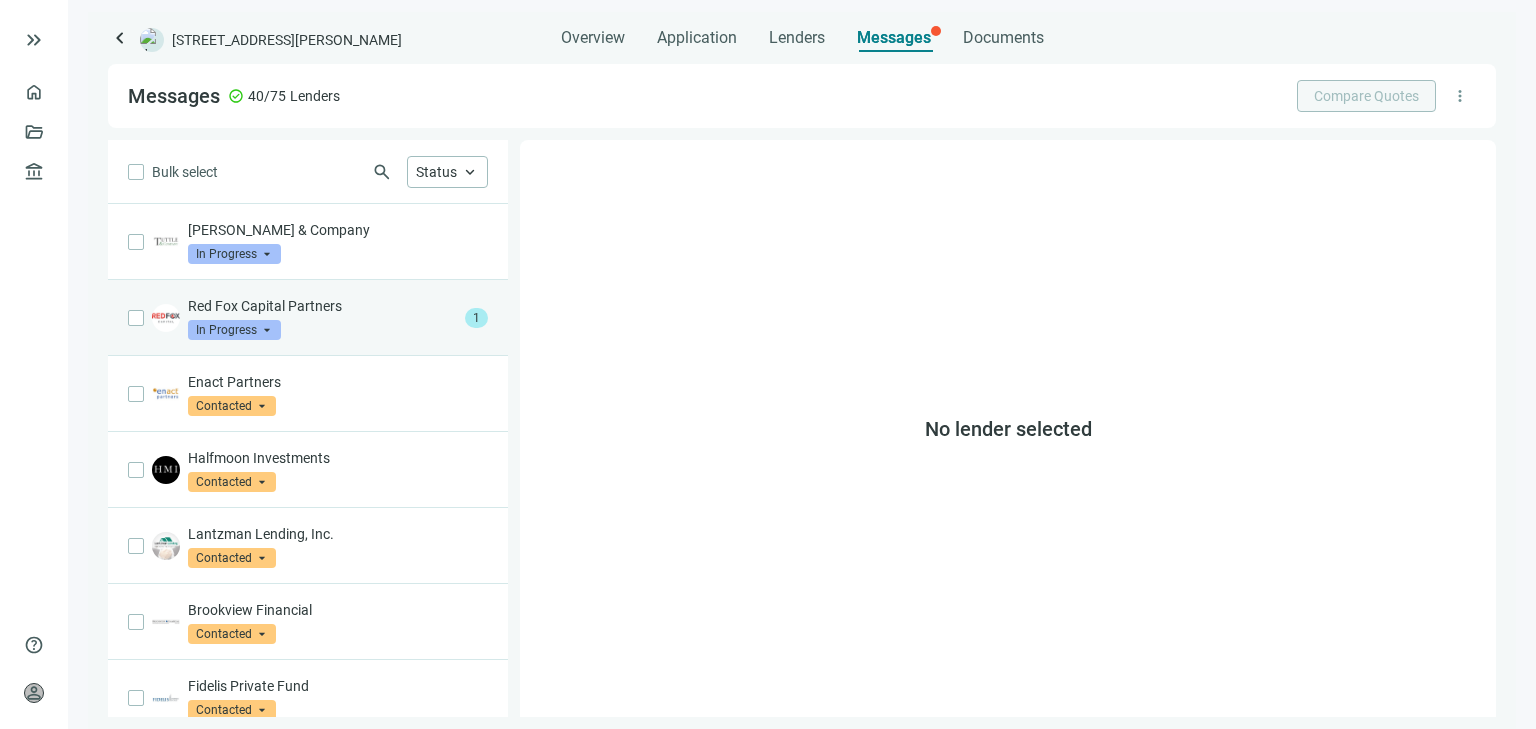 click on "Red Fox Capital Partners In Progress arrow_drop_down" at bounding box center (322, 318) 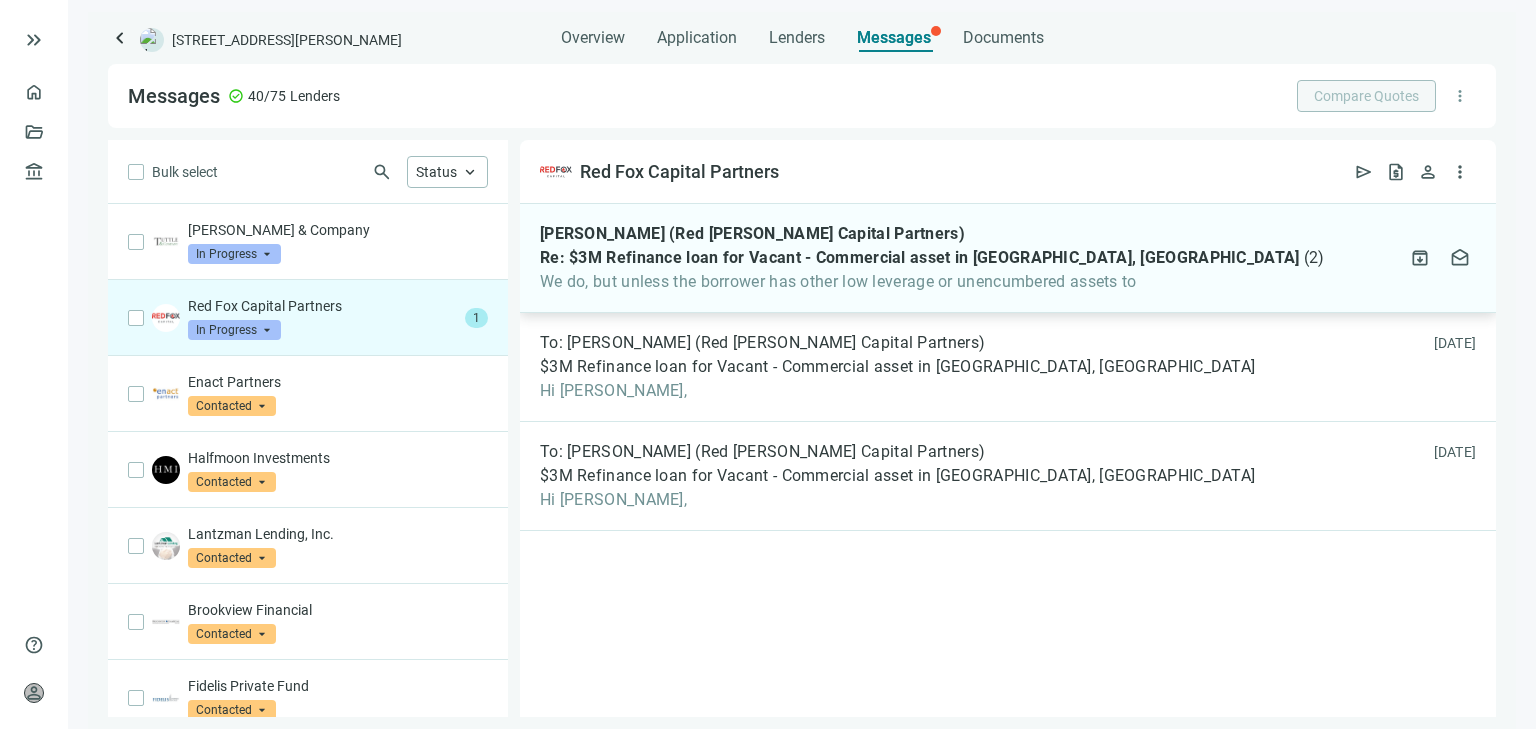 click on "[PERSON_NAME] (Red [PERSON_NAME] Capital Partners)" at bounding box center [752, 234] 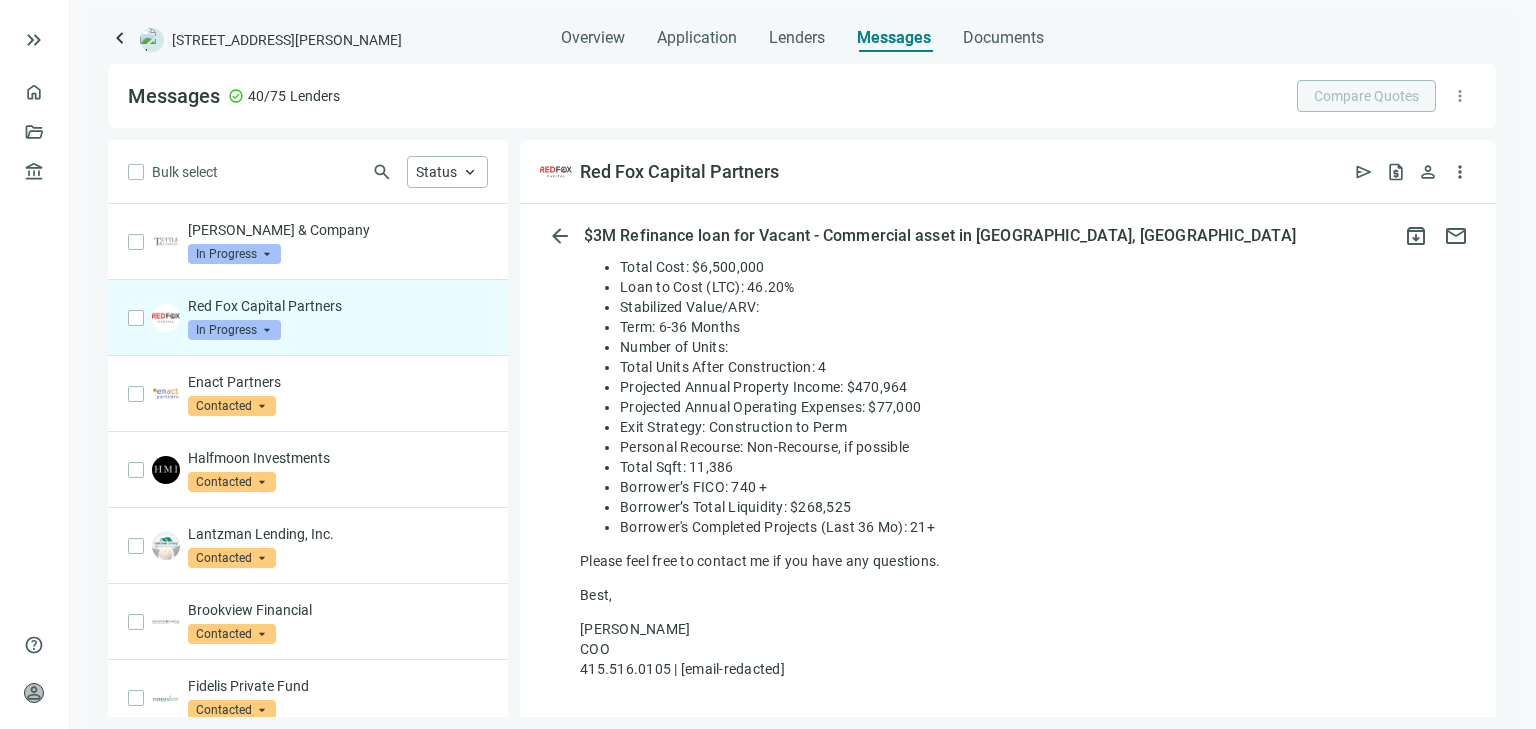 scroll, scrollTop: 792, scrollLeft: 0, axis: vertical 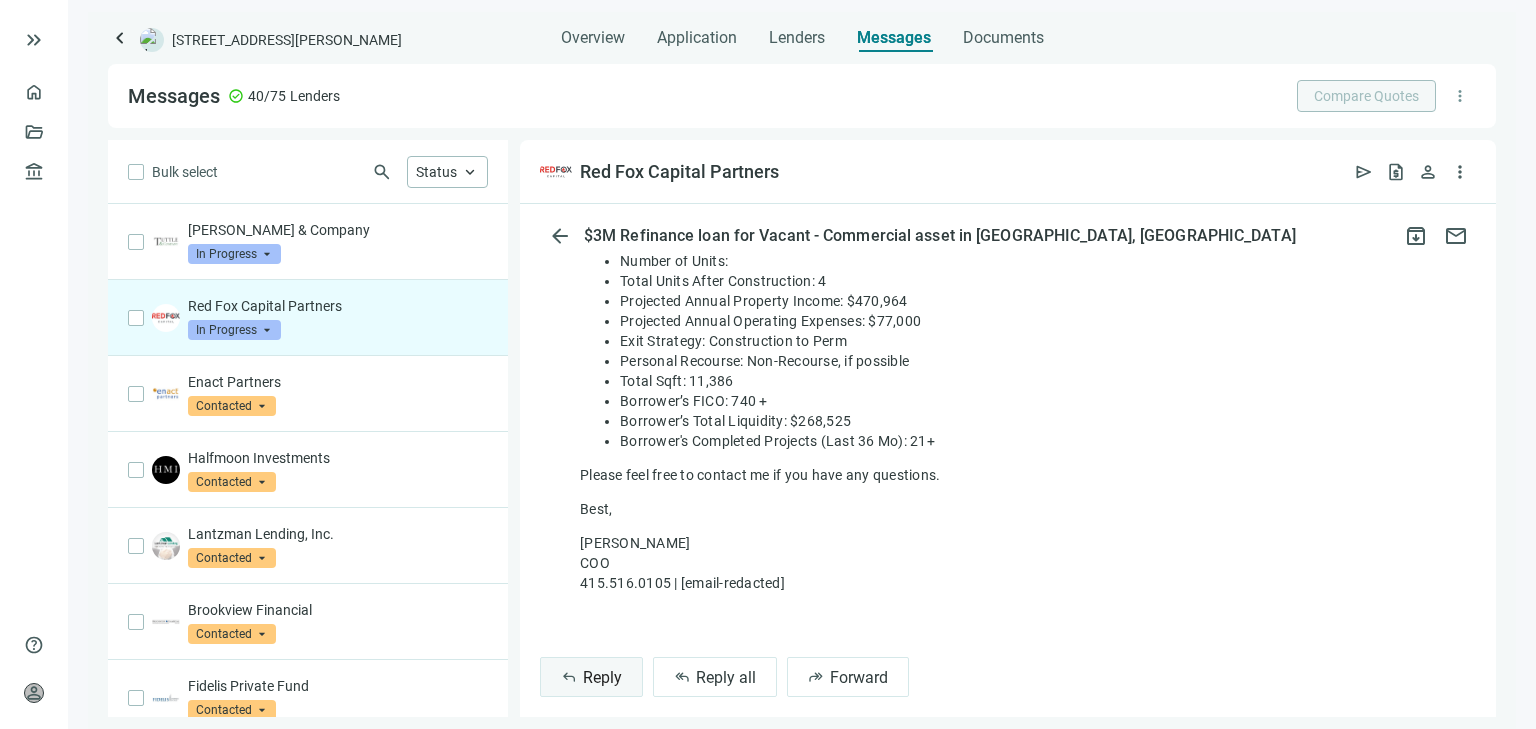 click on "Reply" at bounding box center (602, 677) 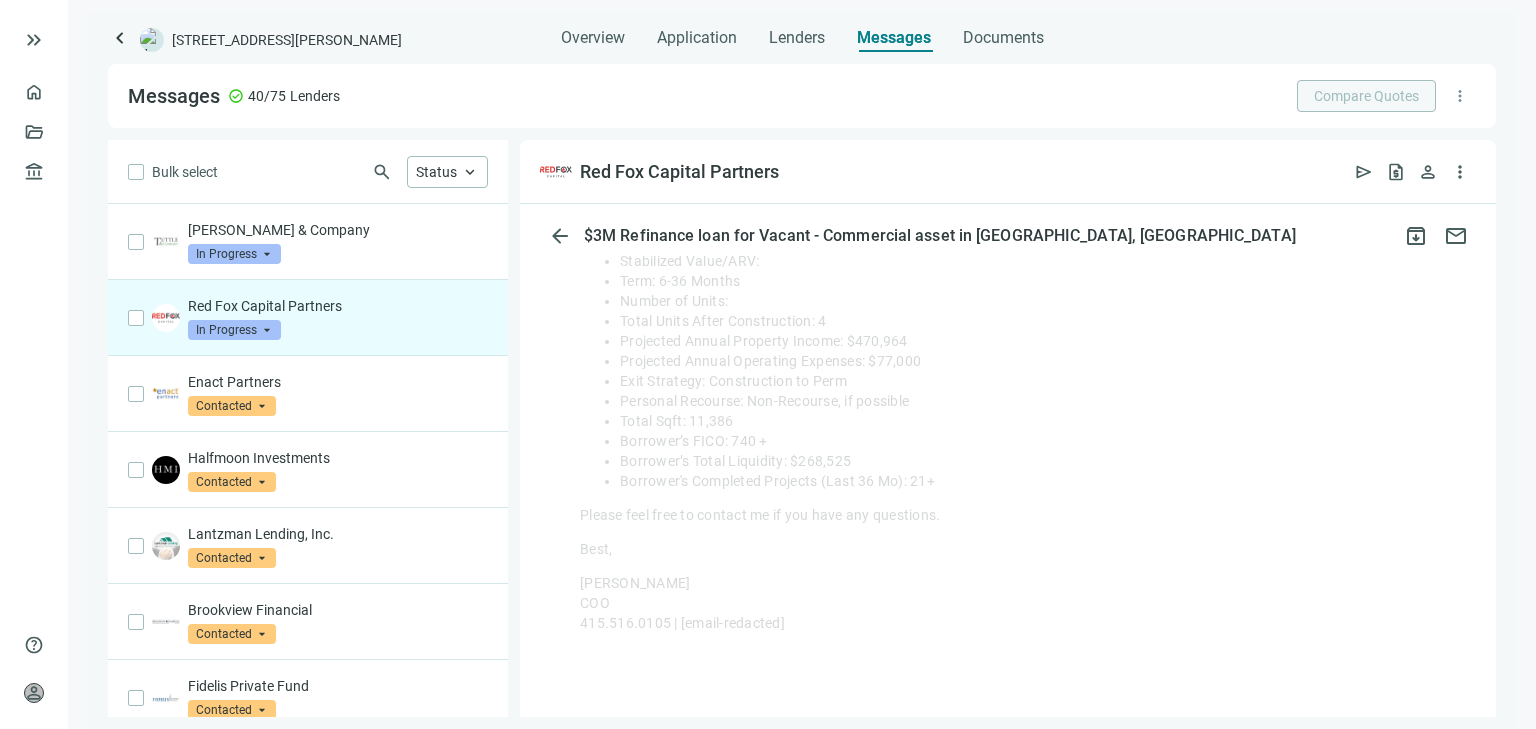 scroll, scrollTop: 792, scrollLeft: 0, axis: vertical 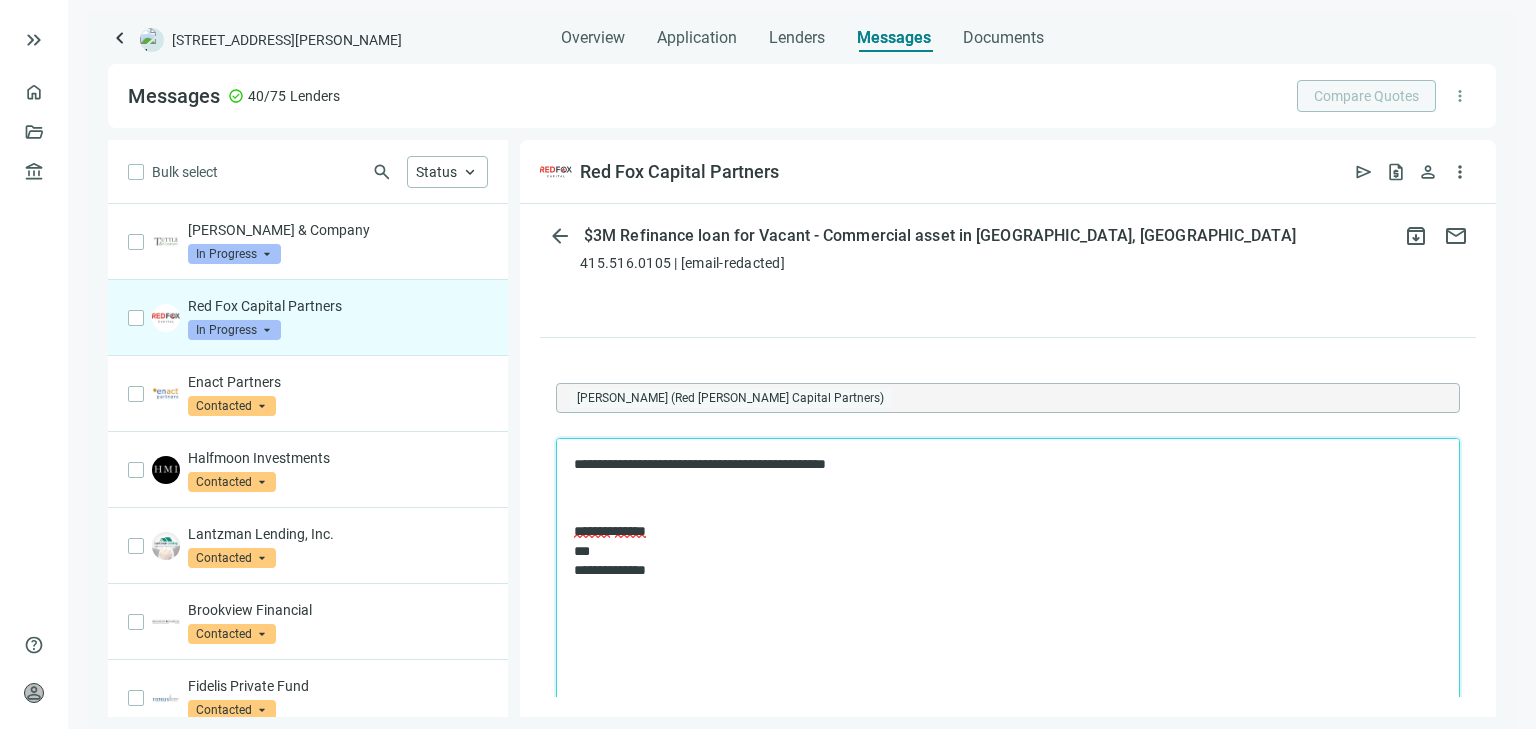 click on "**********" at bounding box center (998, 465) 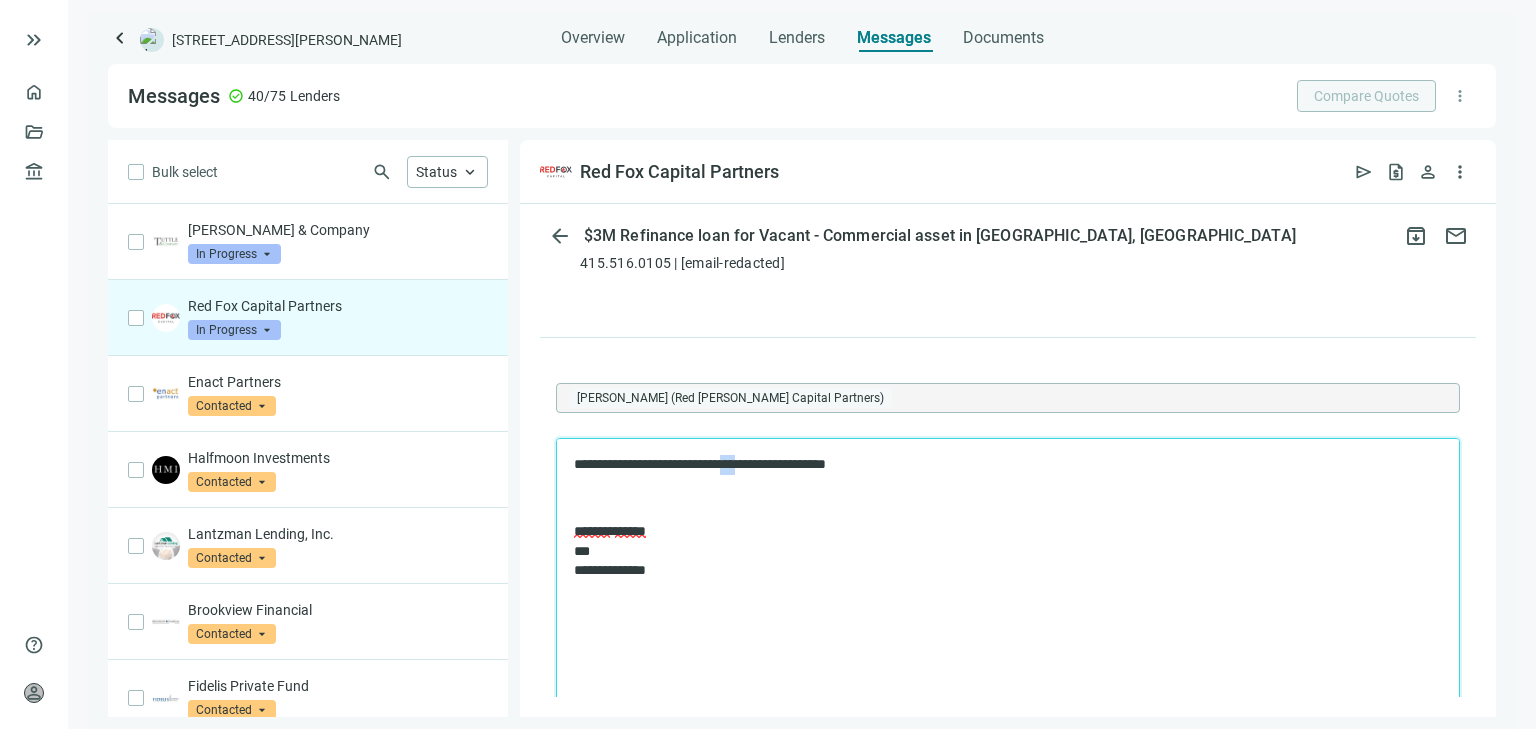 click on "**********" at bounding box center (998, 465) 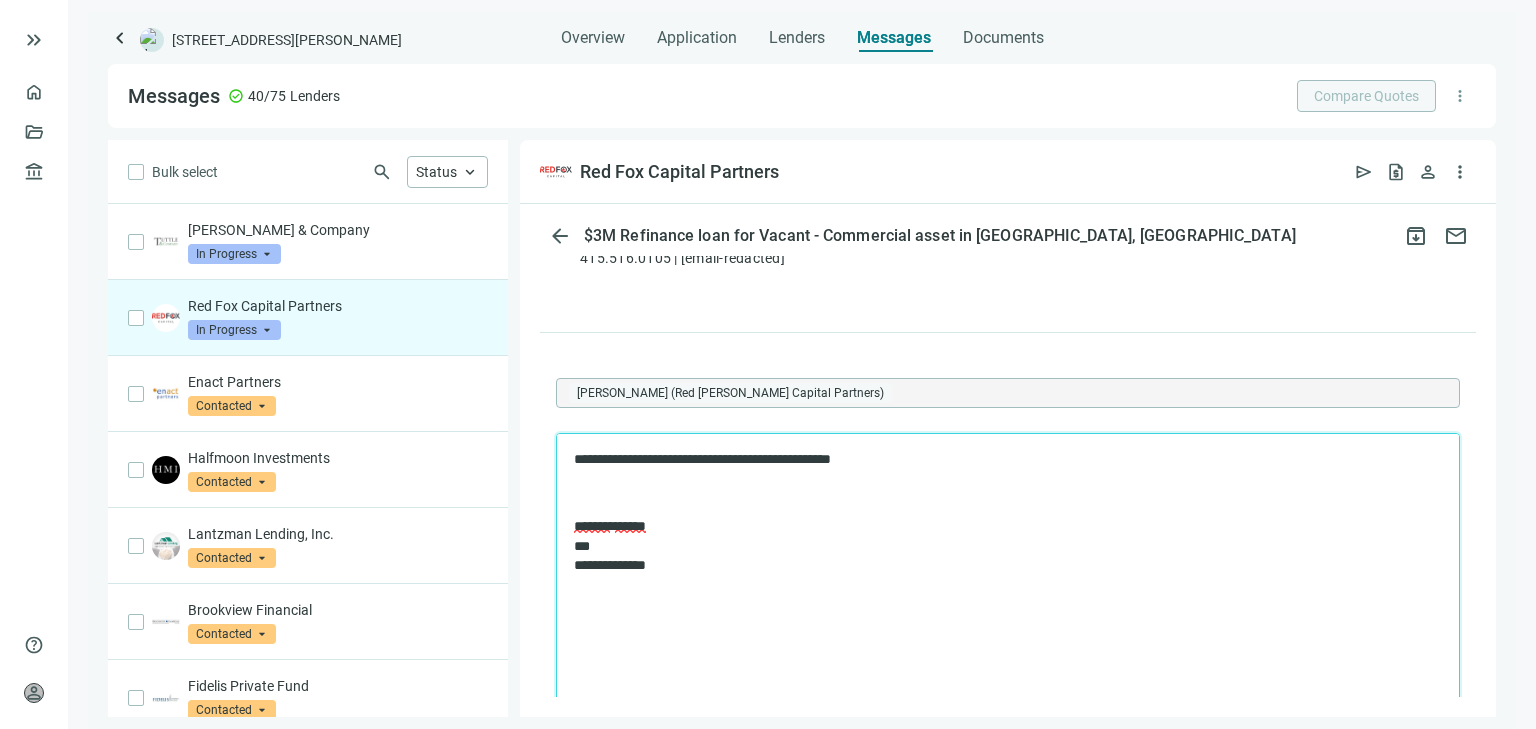 scroll, scrollTop: 1288, scrollLeft: 0, axis: vertical 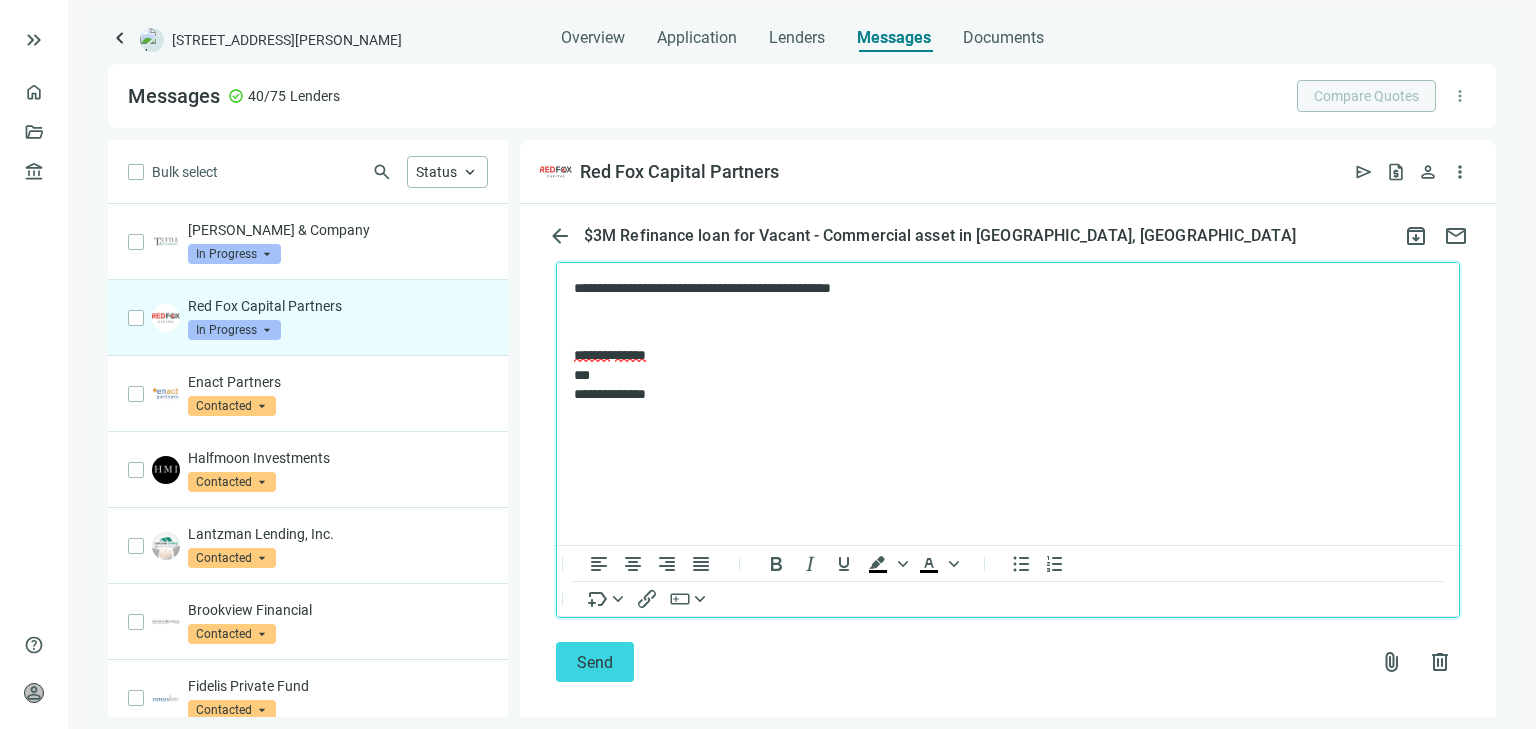click on "**********" at bounding box center (998, 289) 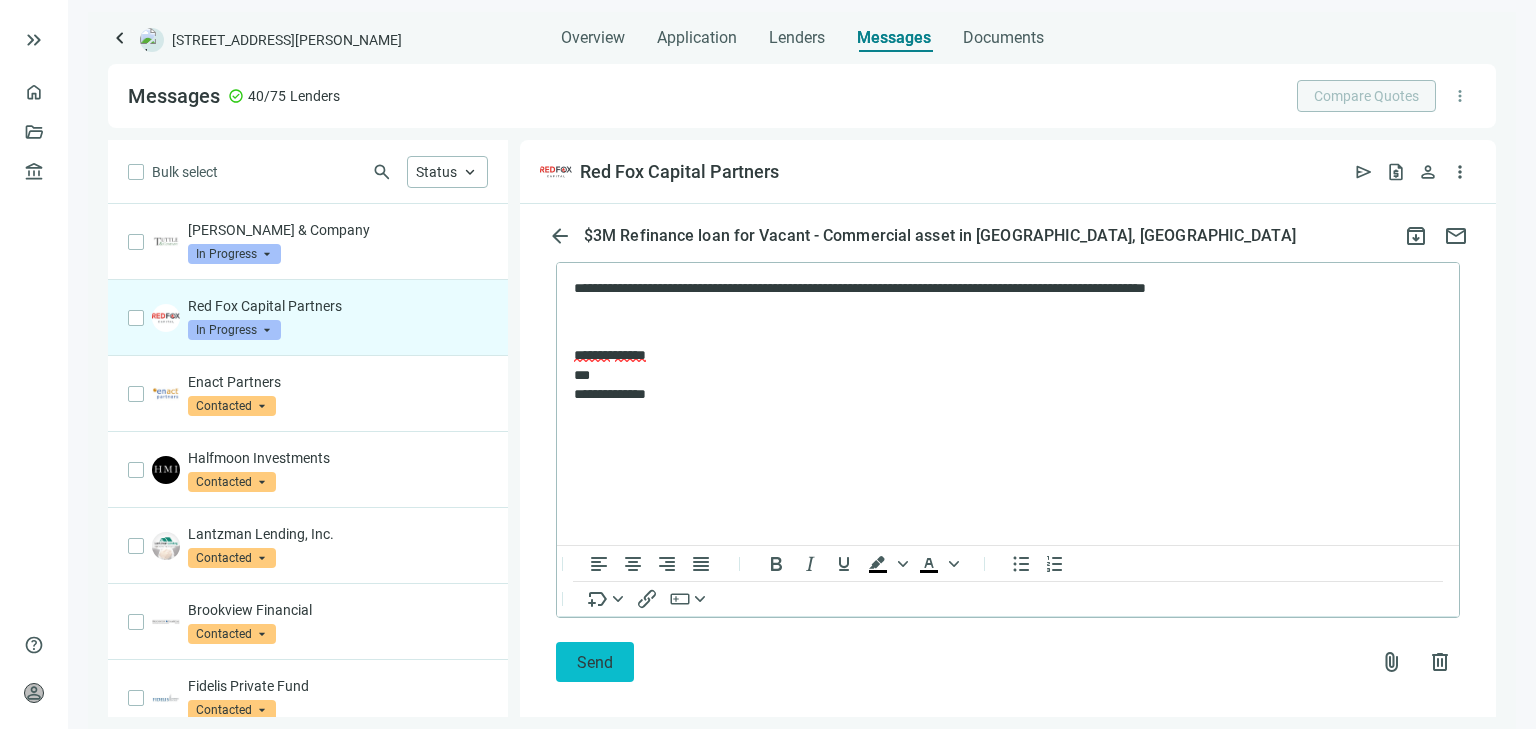 click on "Send" at bounding box center [595, 662] 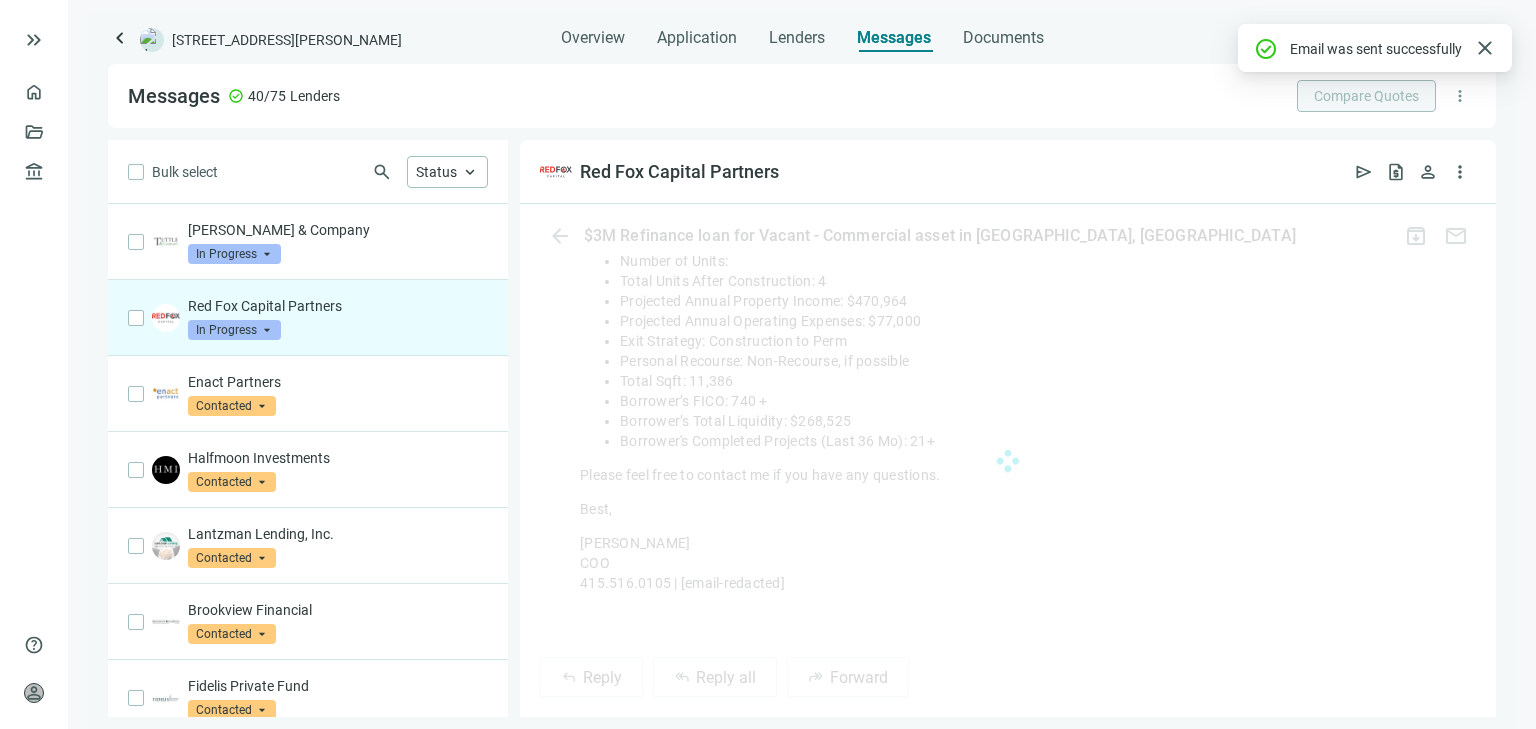 scroll, scrollTop: 1108, scrollLeft: 0, axis: vertical 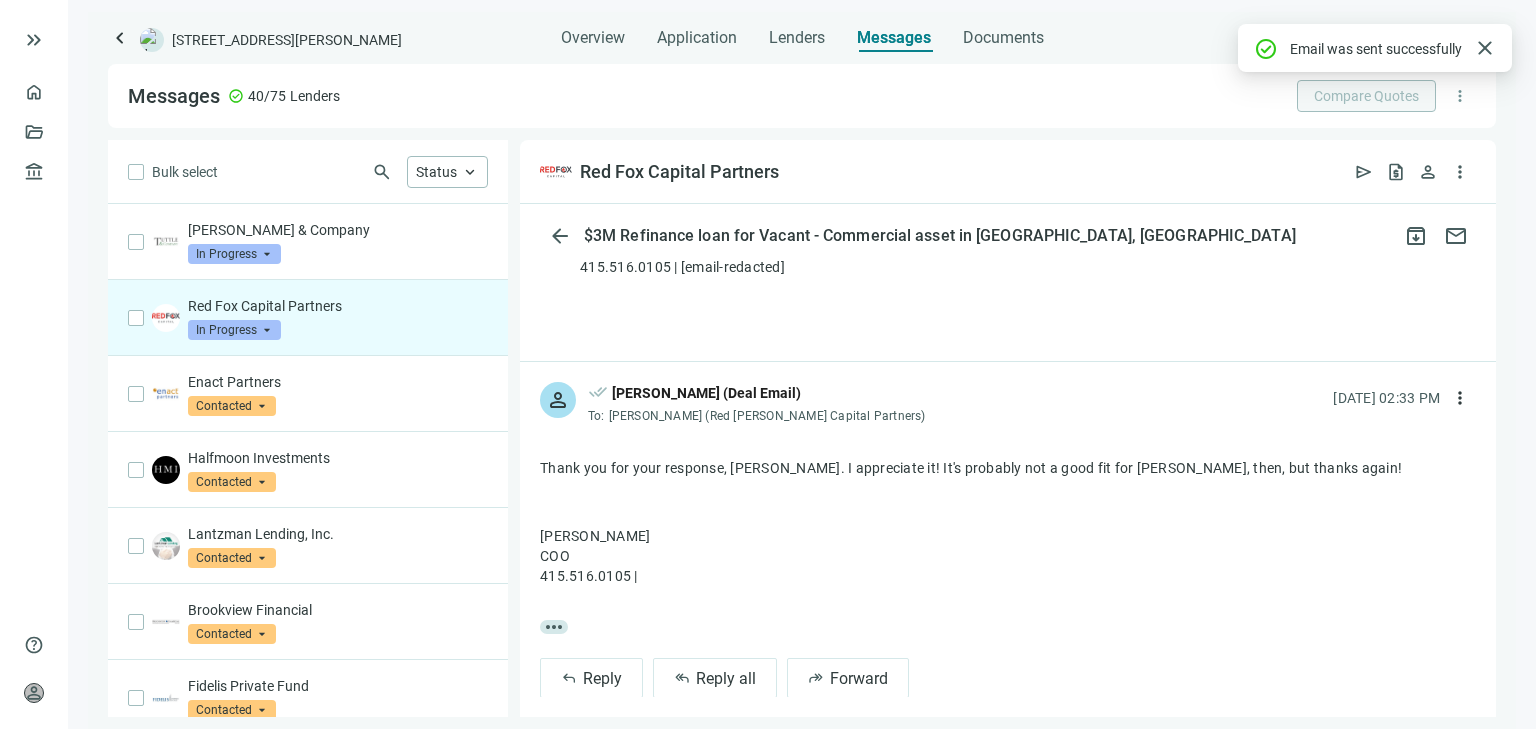 click on "In Progress" at bounding box center [234, 330] 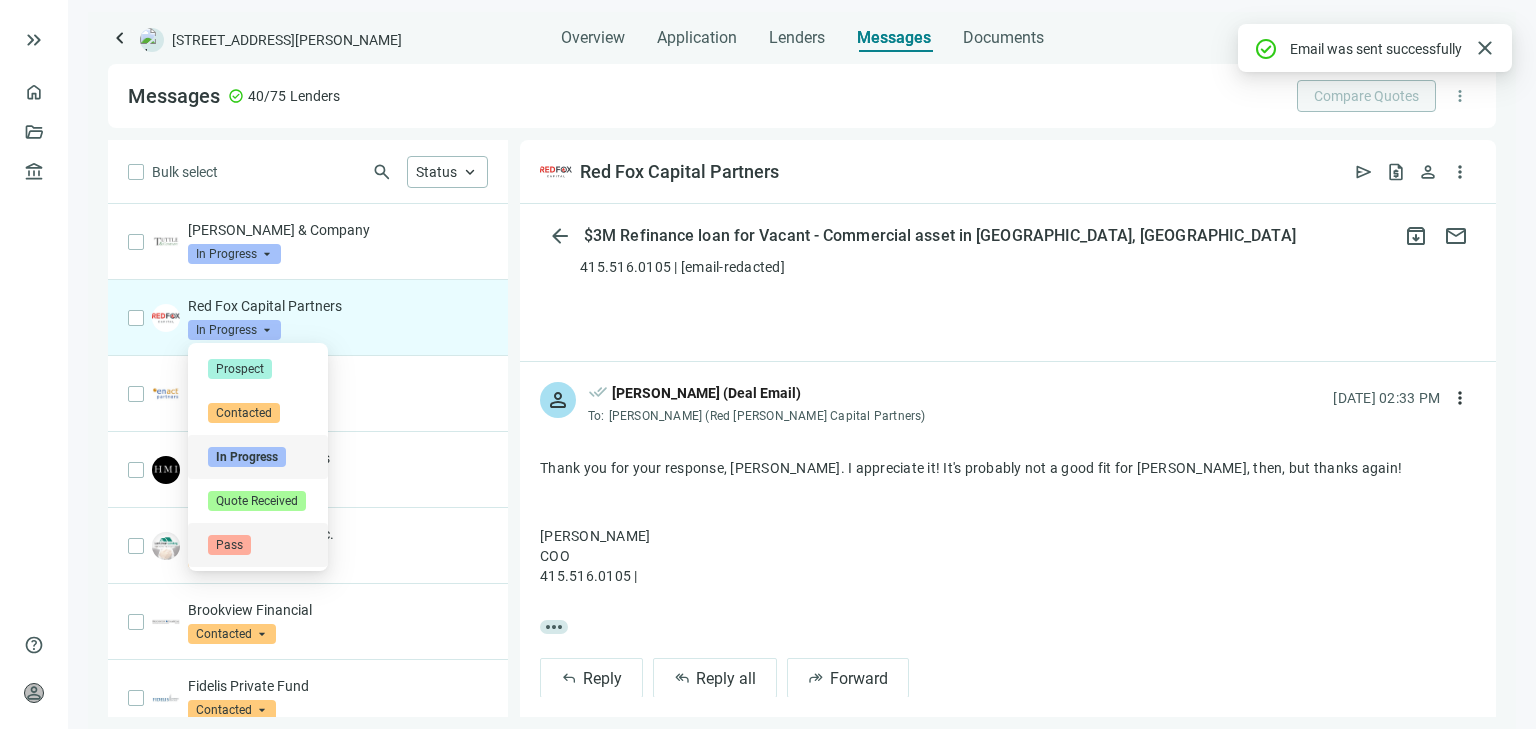 click on "Pass" at bounding box center (229, 545) 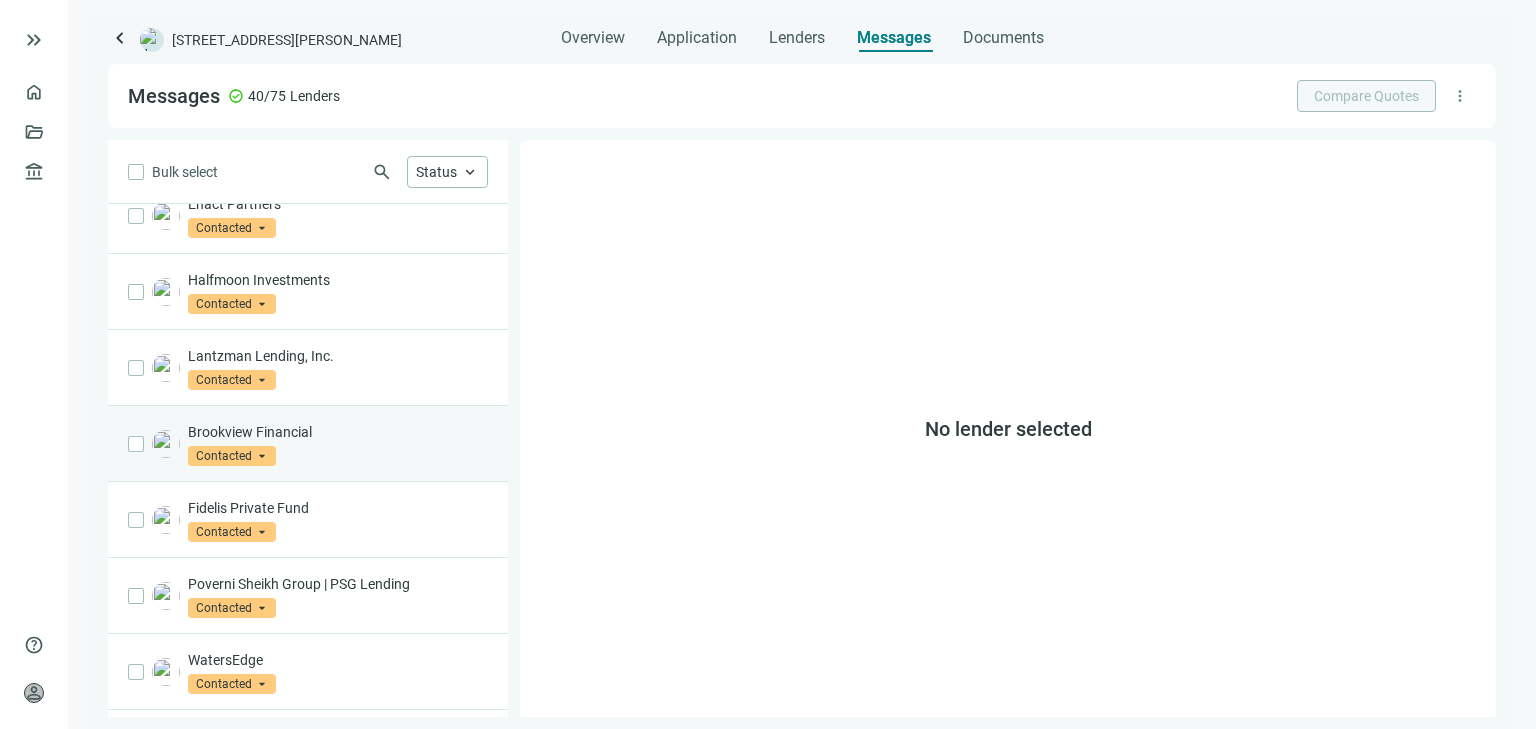 scroll, scrollTop: 0, scrollLeft: 0, axis: both 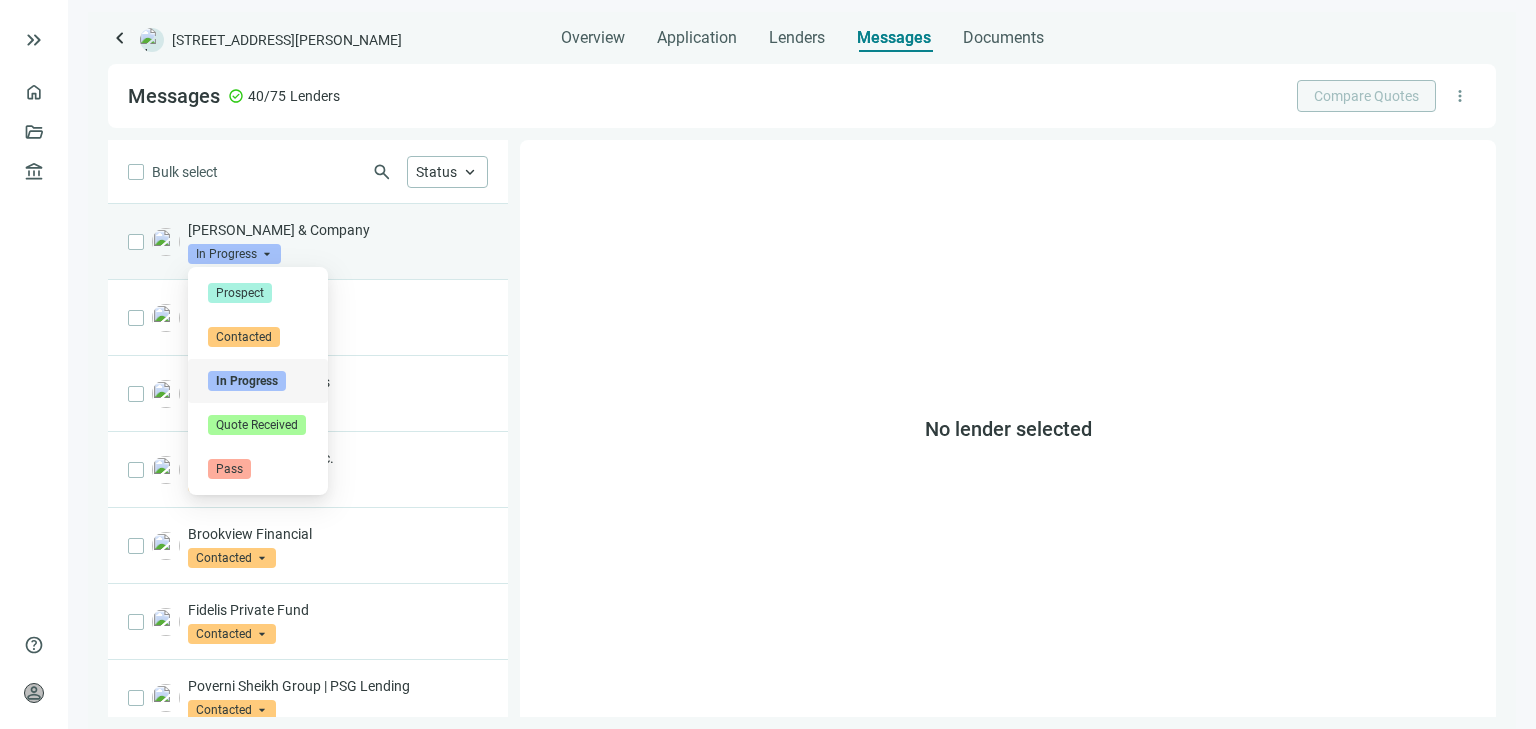 click on "In Progress" at bounding box center (234, 254) 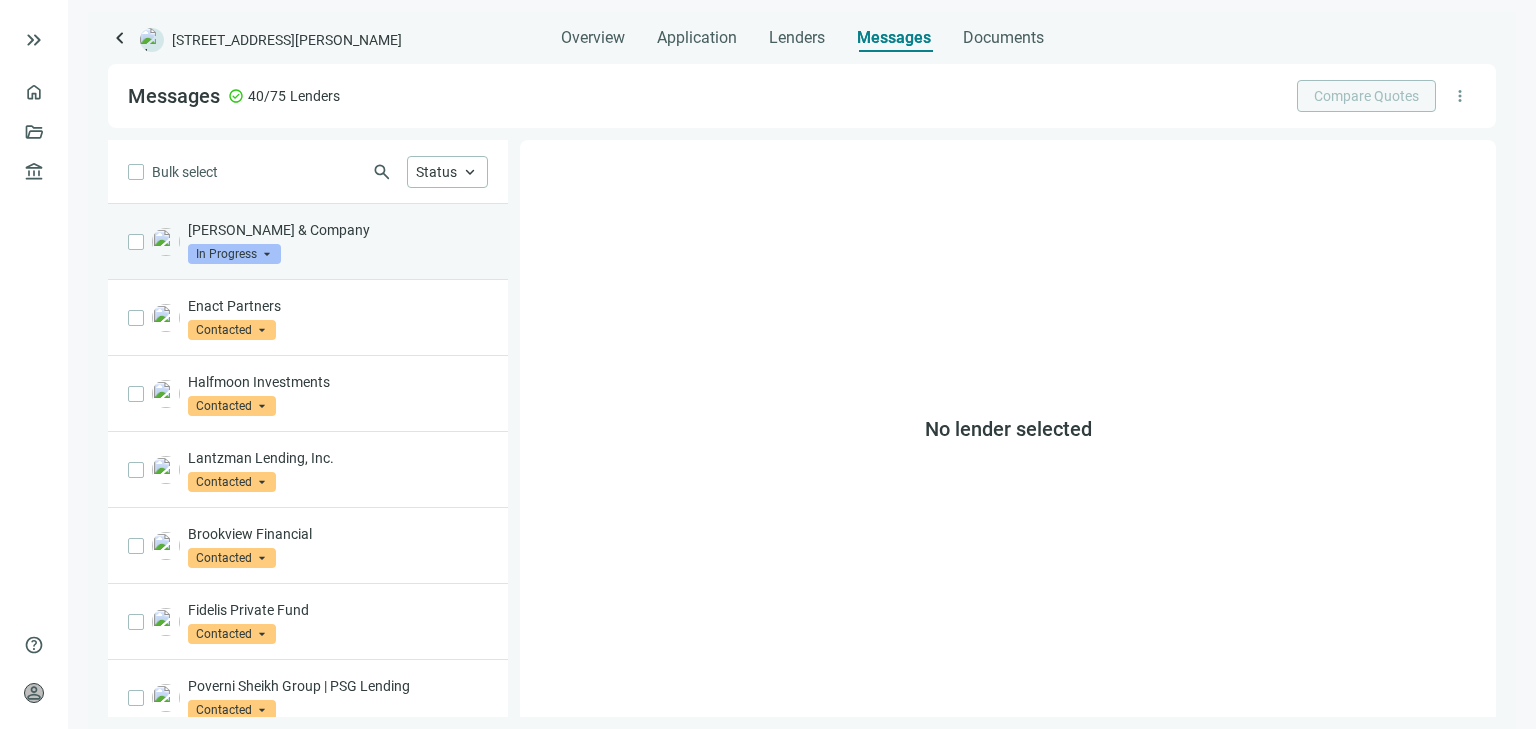 click on "Tuttle & Company In Progress arrow_drop_down contacted in_progress quote_received Prospect Contacted In Progress Quote Received Pass" at bounding box center (338, 242) 